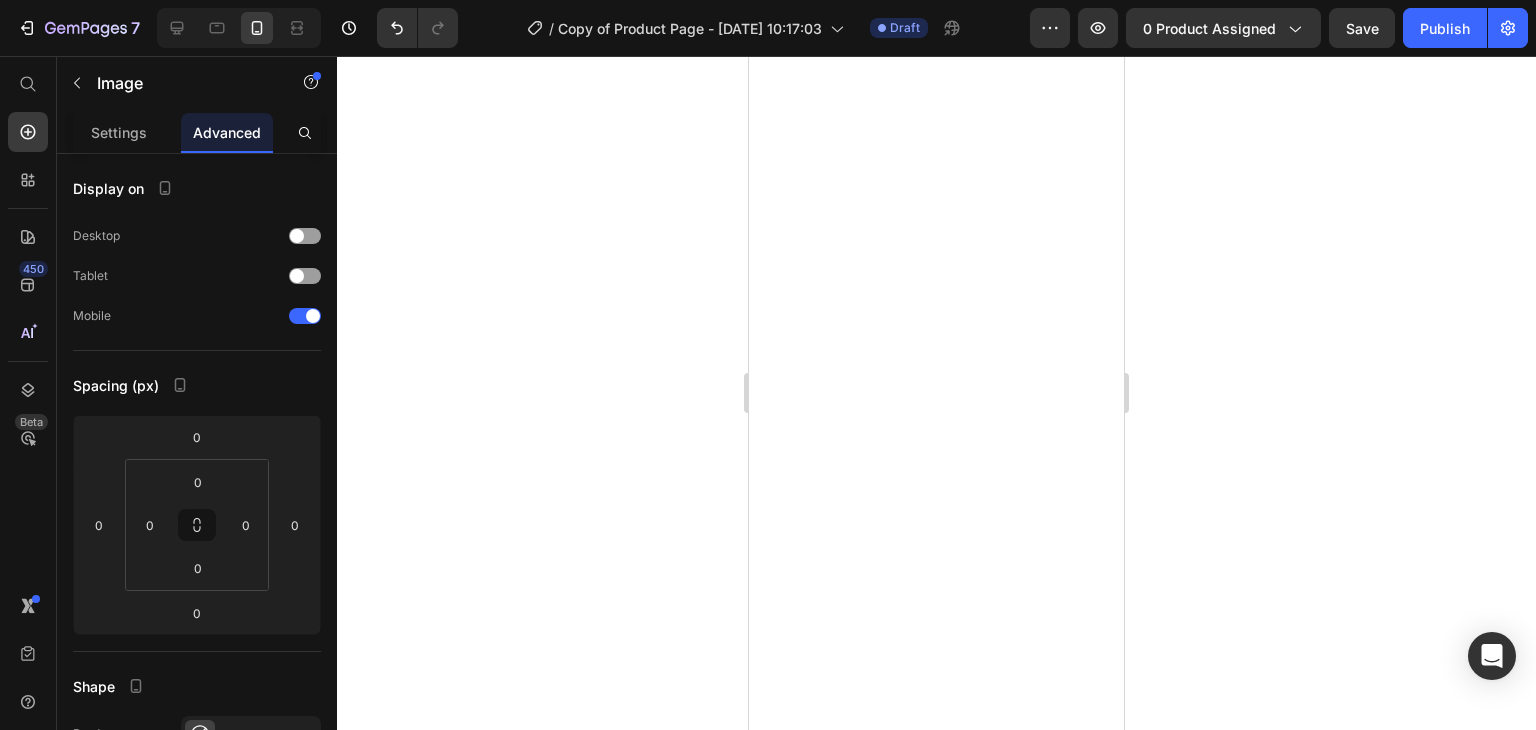 scroll, scrollTop: 0, scrollLeft: 0, axis: both 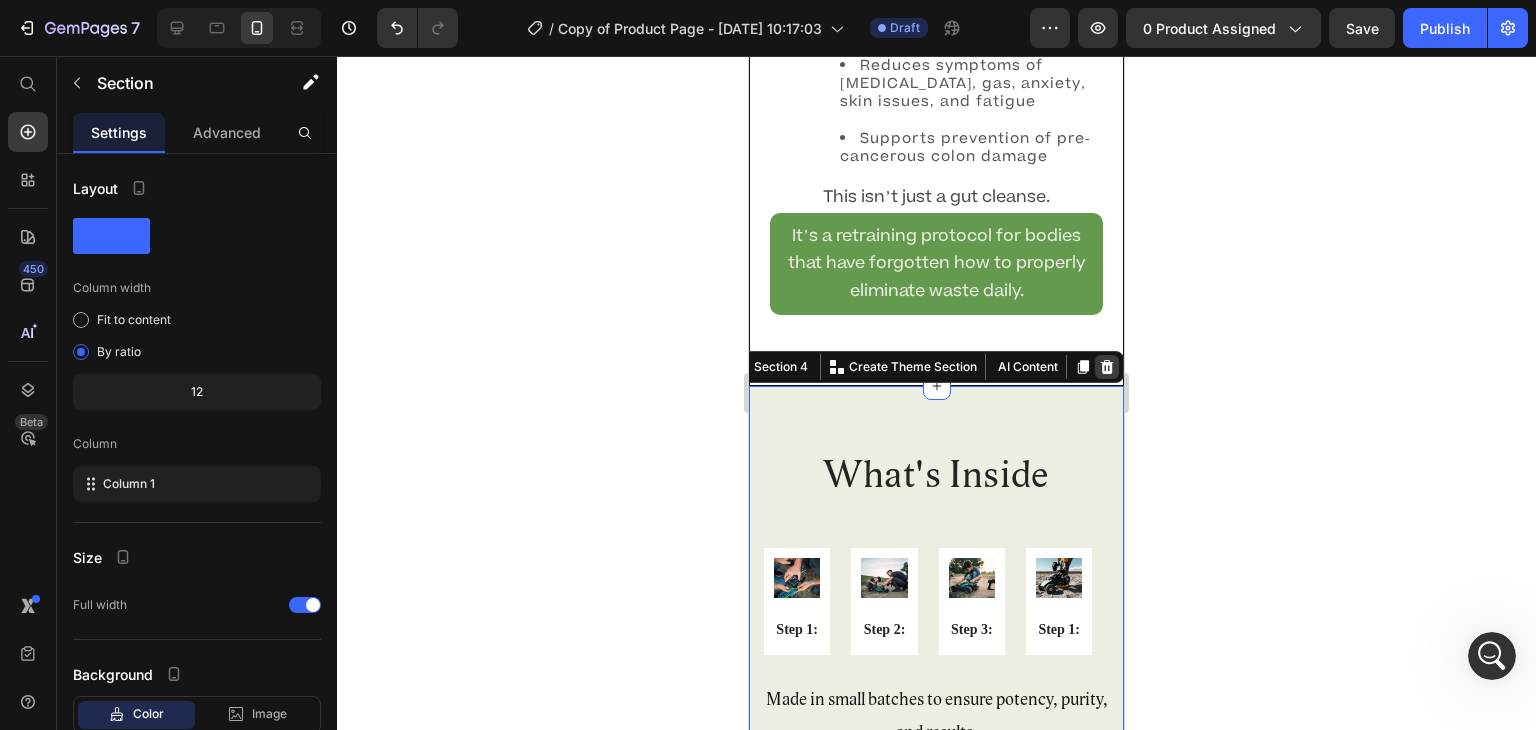 click 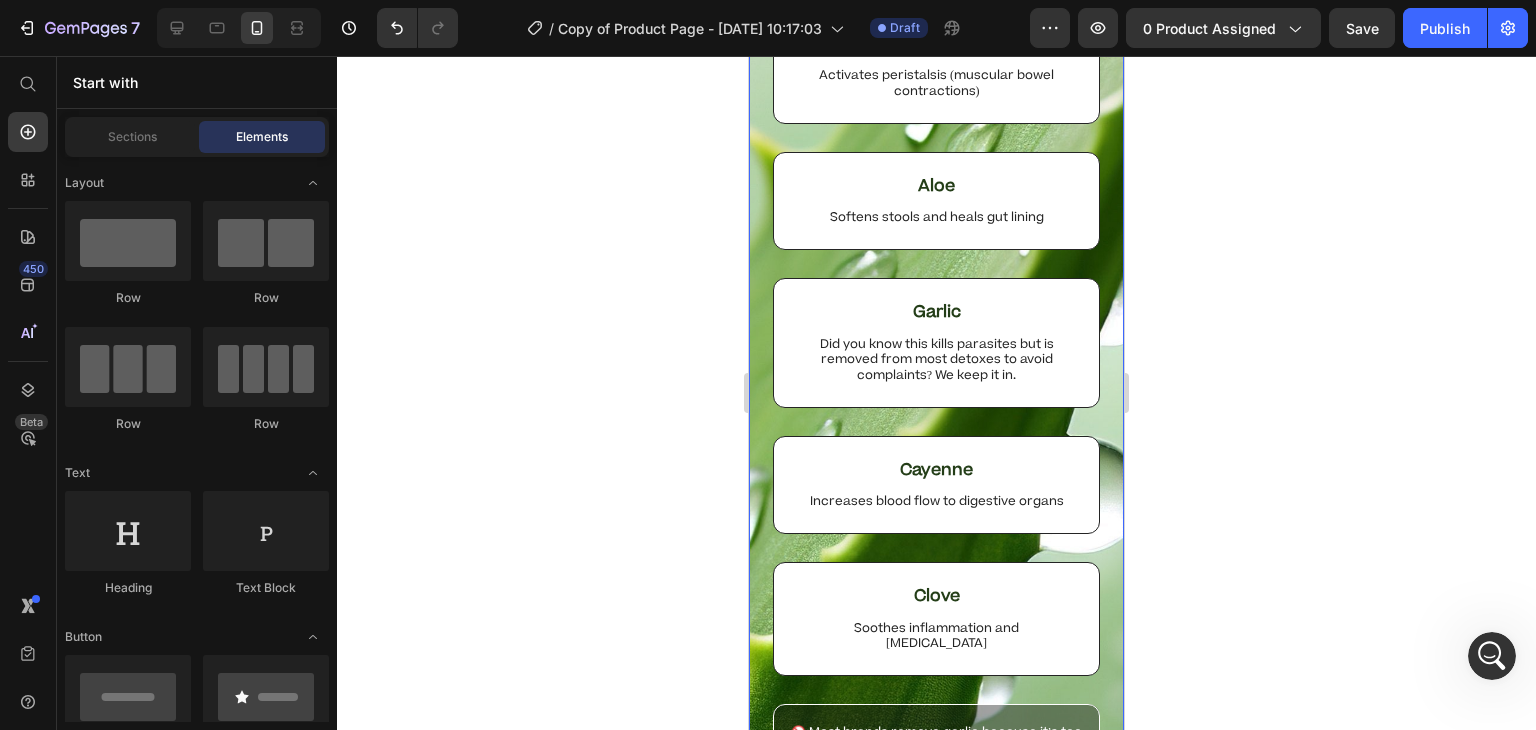 scroll, scrollTop: 3784, scrollLeft: 0, axis: vertical 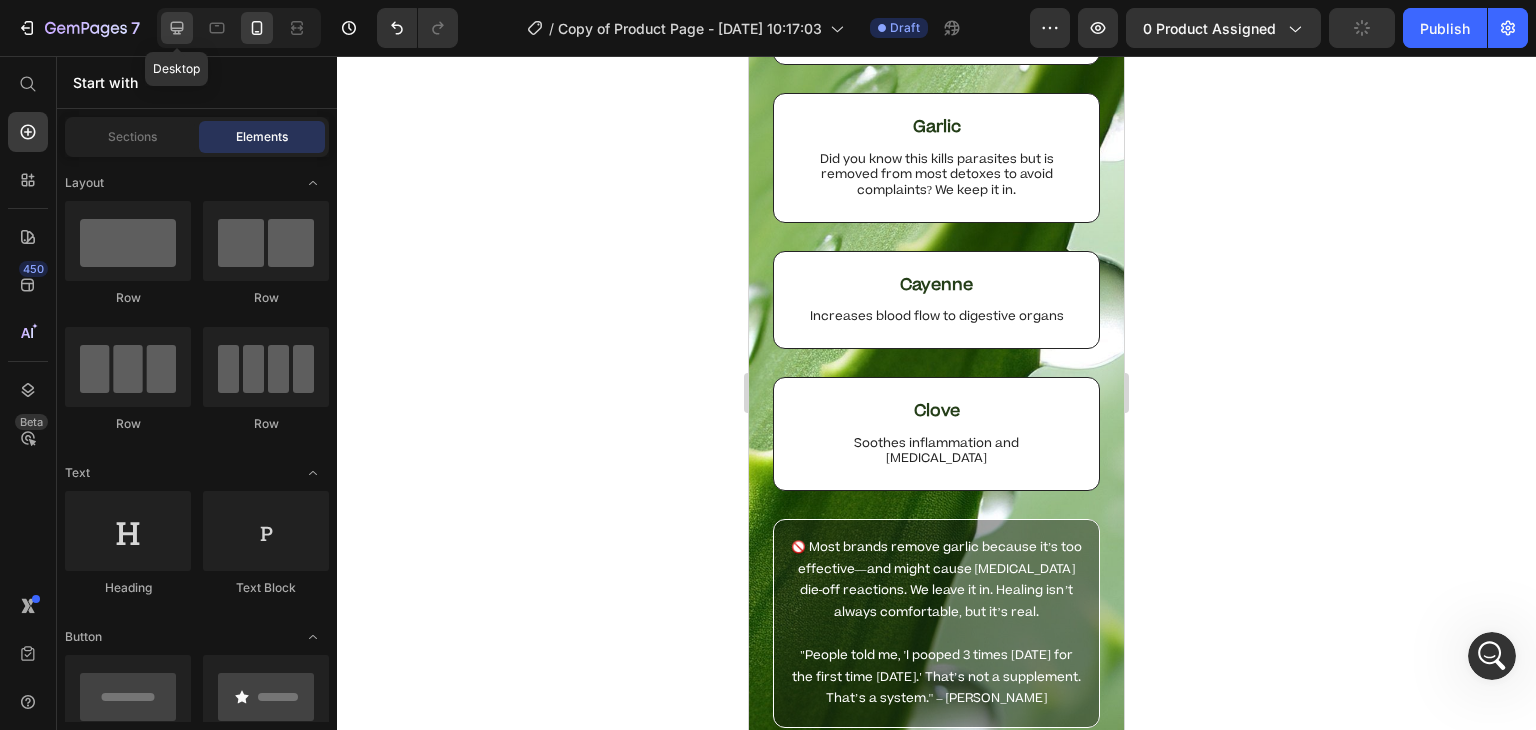 click 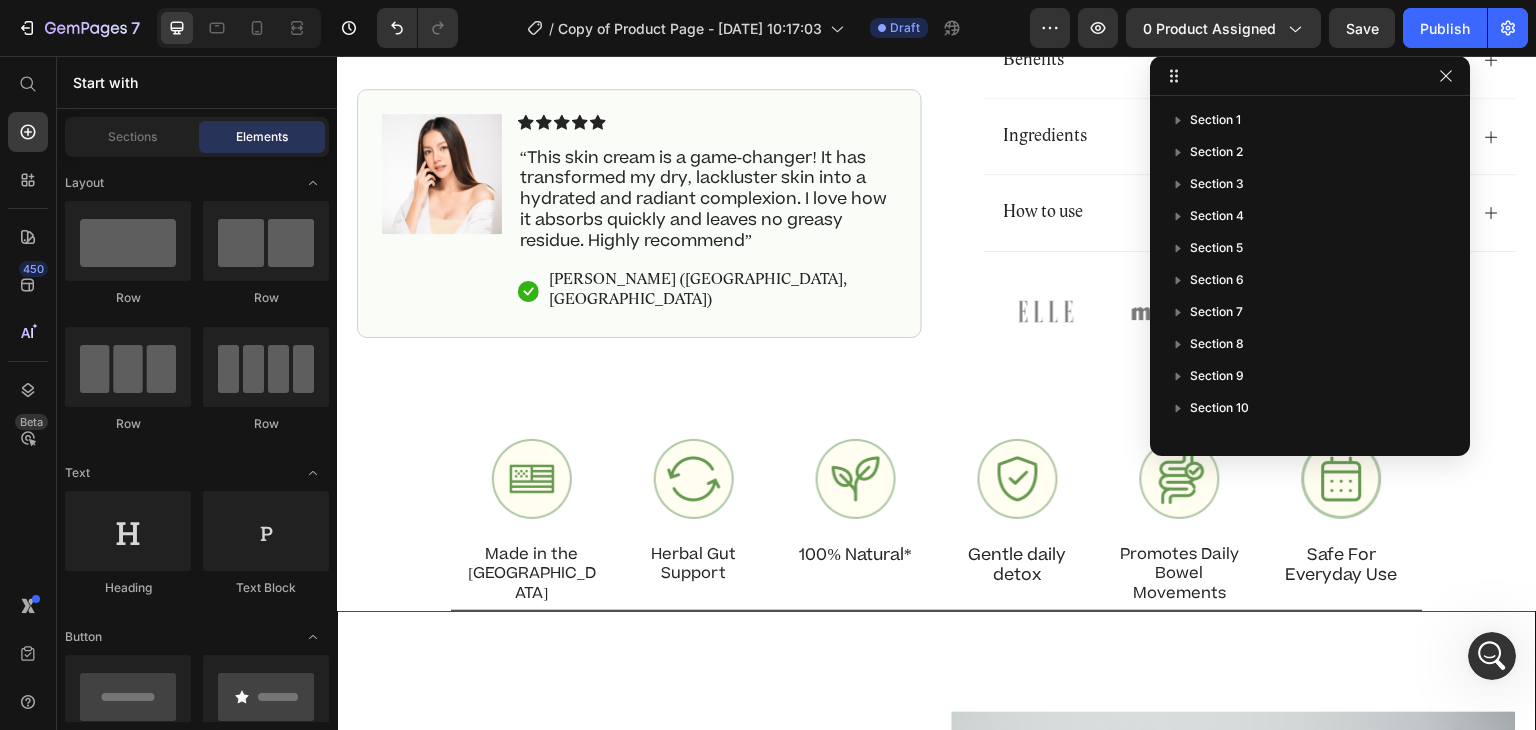 scroll, scrollTop: 938, scrollLeft: 0, axis: vertical 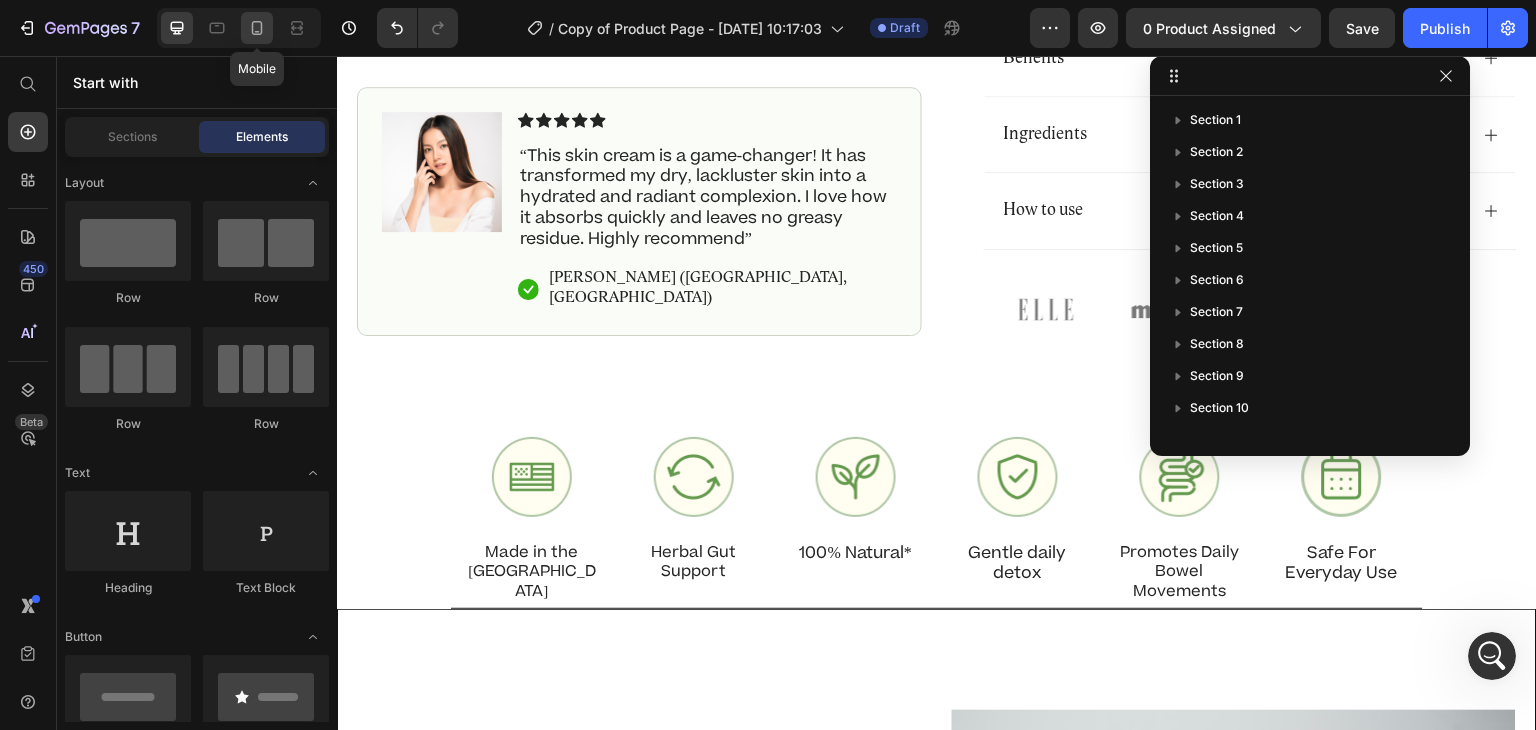 click 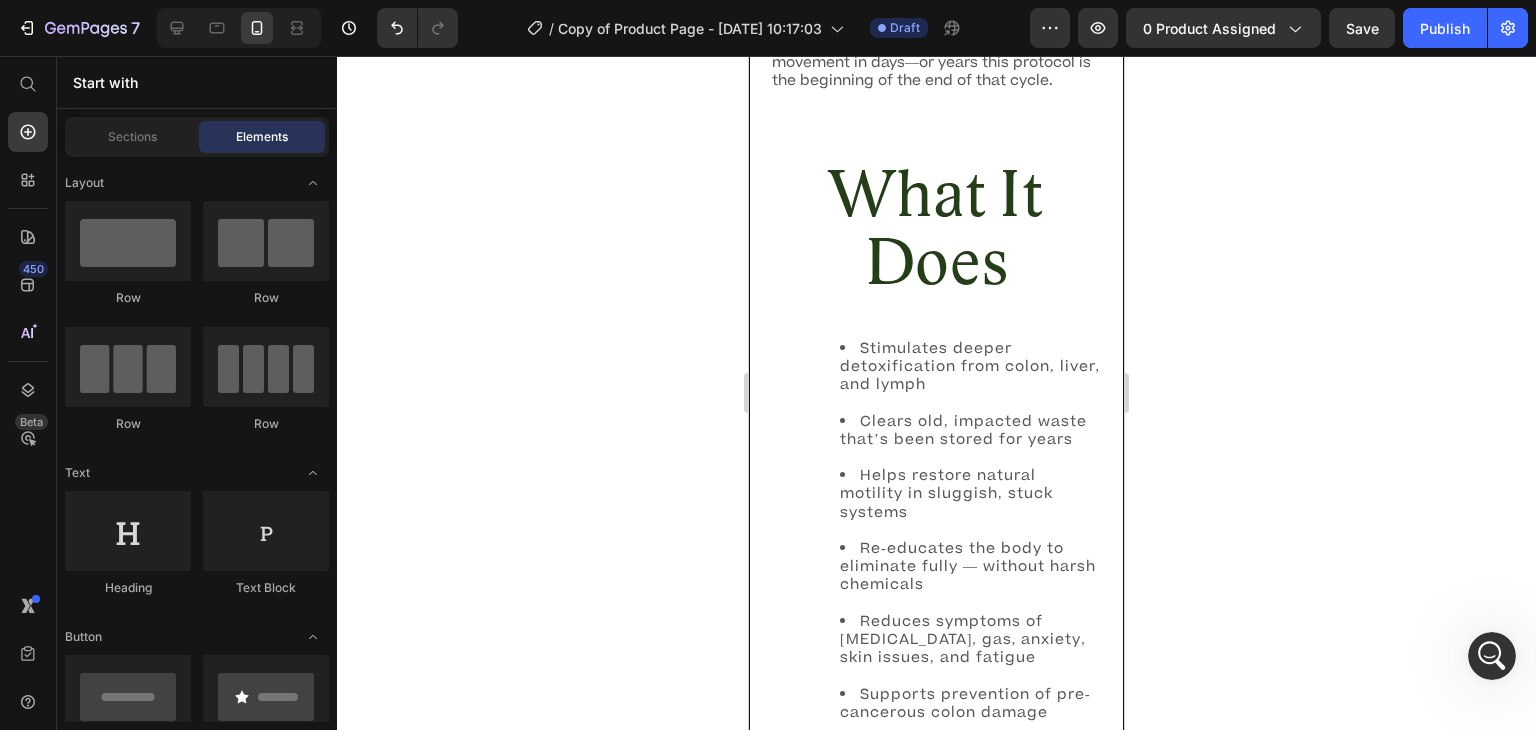 scroll, scrollTop: 2431, scrollLeft: 0, axis: vertical 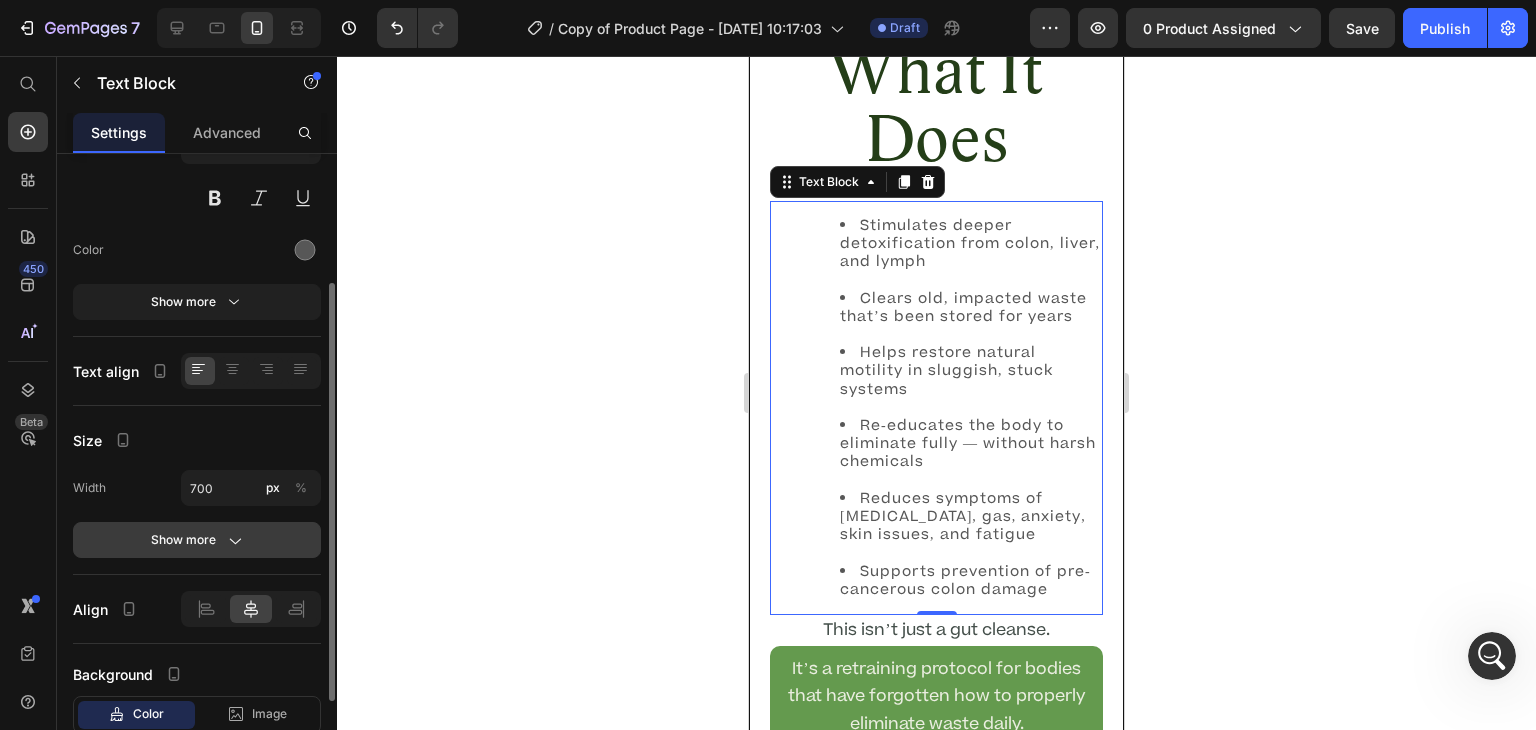 click on "Show more" at bounding box center [197, 540] 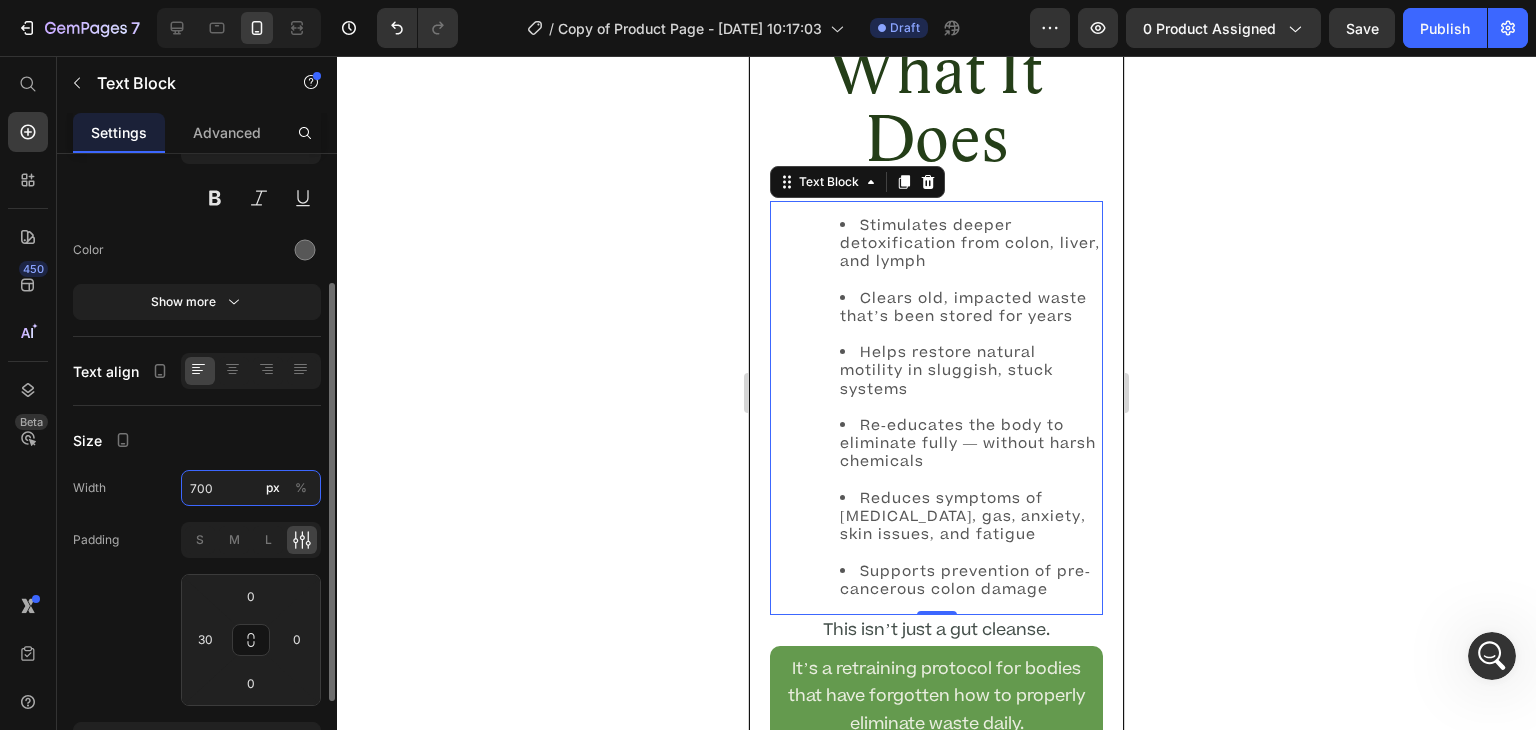 click on "700" at bounding box center [251, 488] 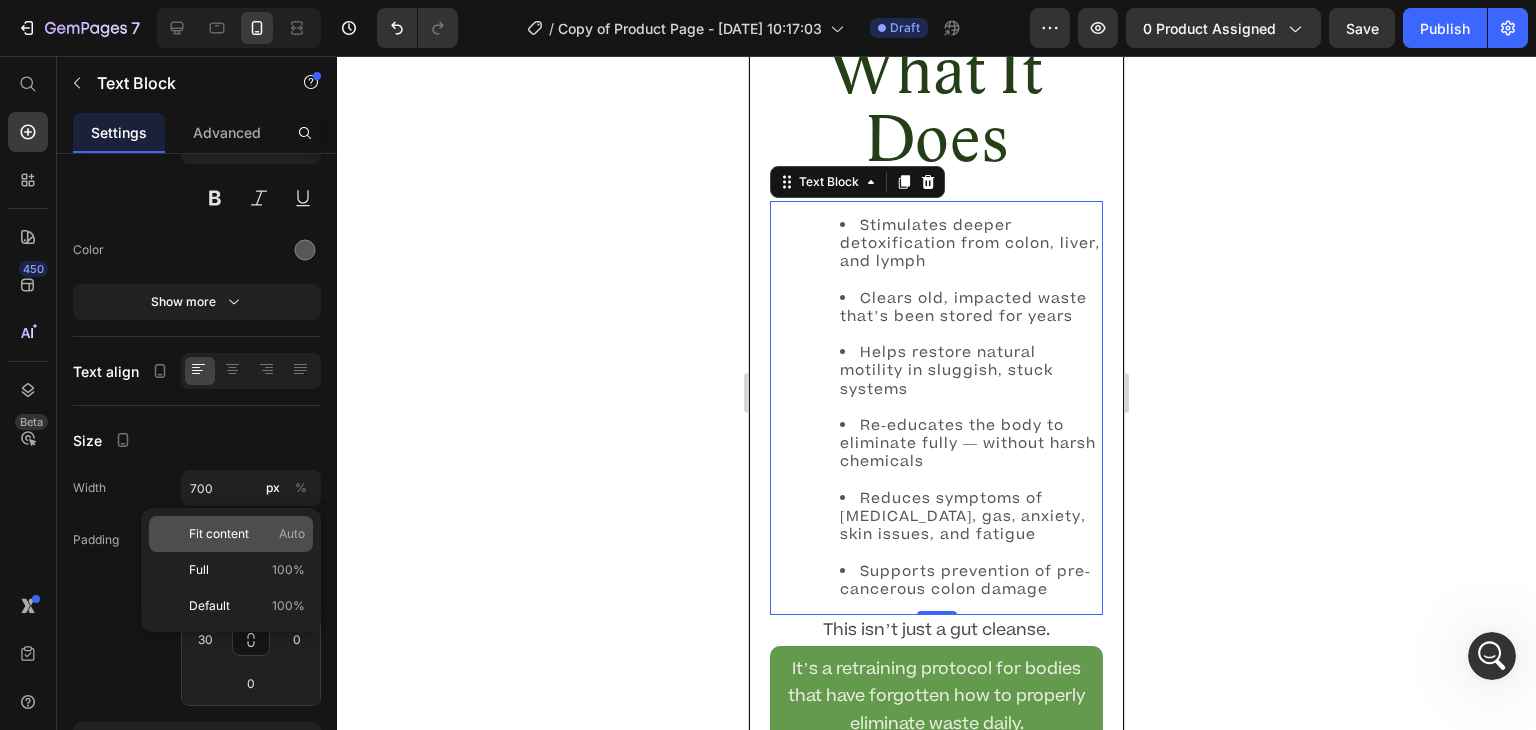 click on "Fit content" at bounding box center (219, 534) 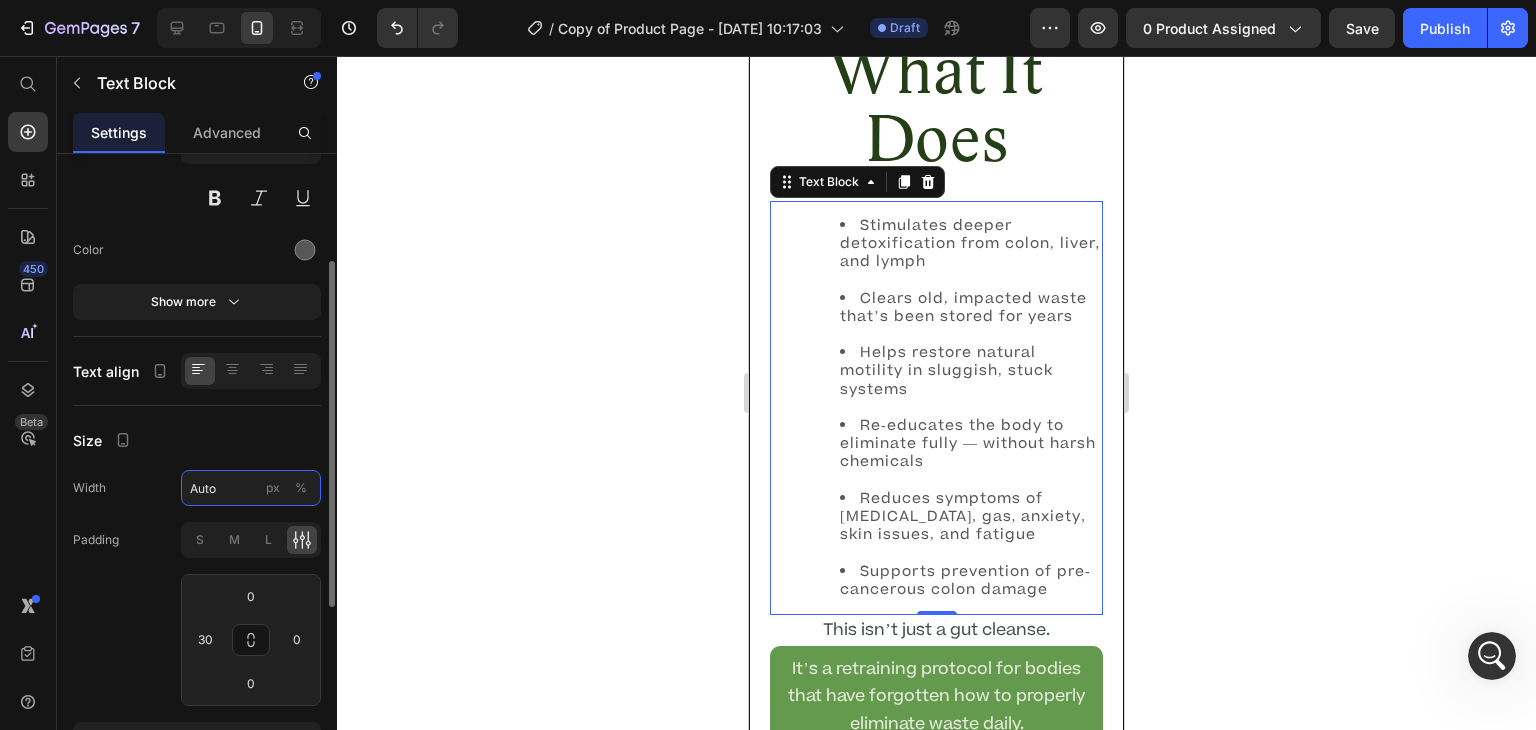 click on "Auto" at bounding box center [251, 488] 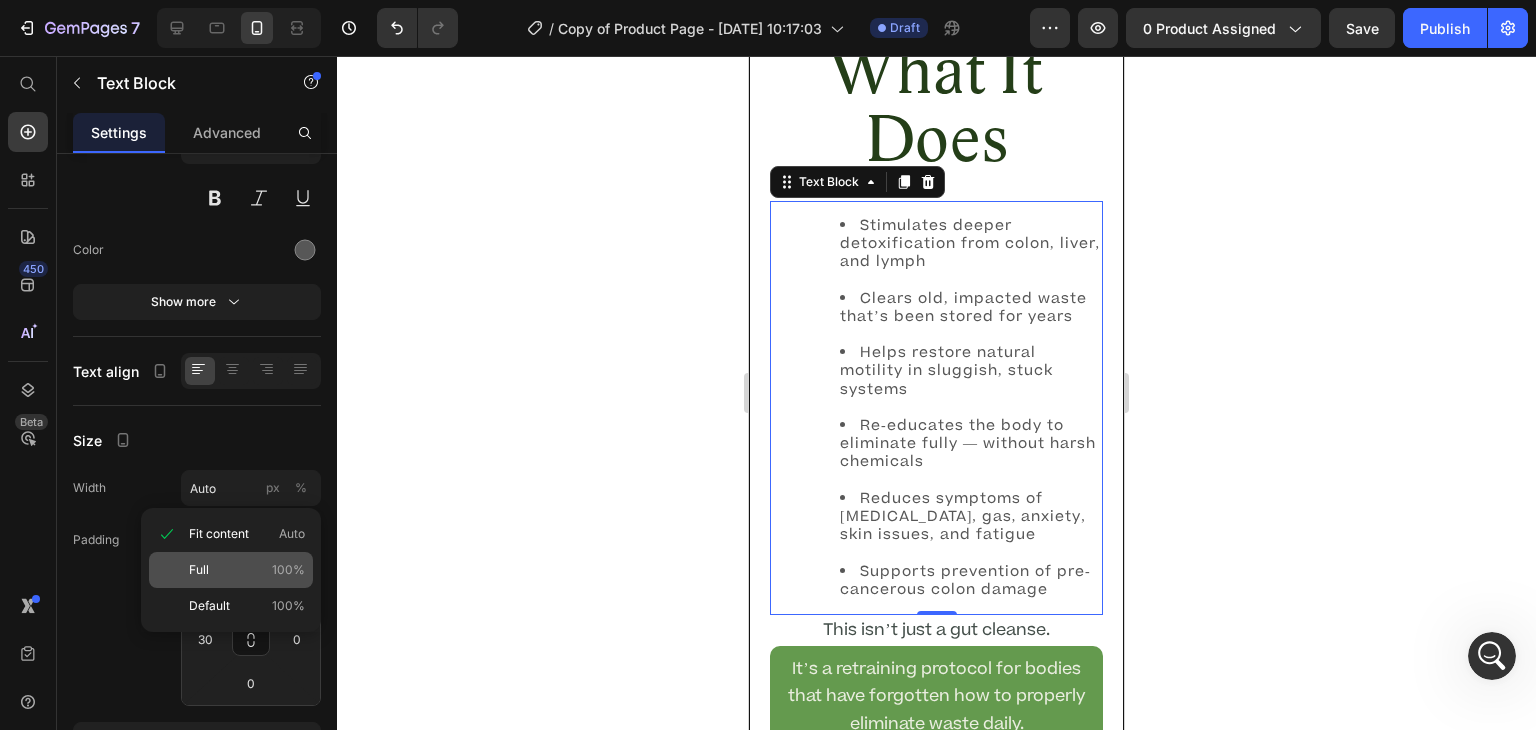 click on "Full 100%" at bounding box center (247, 570) 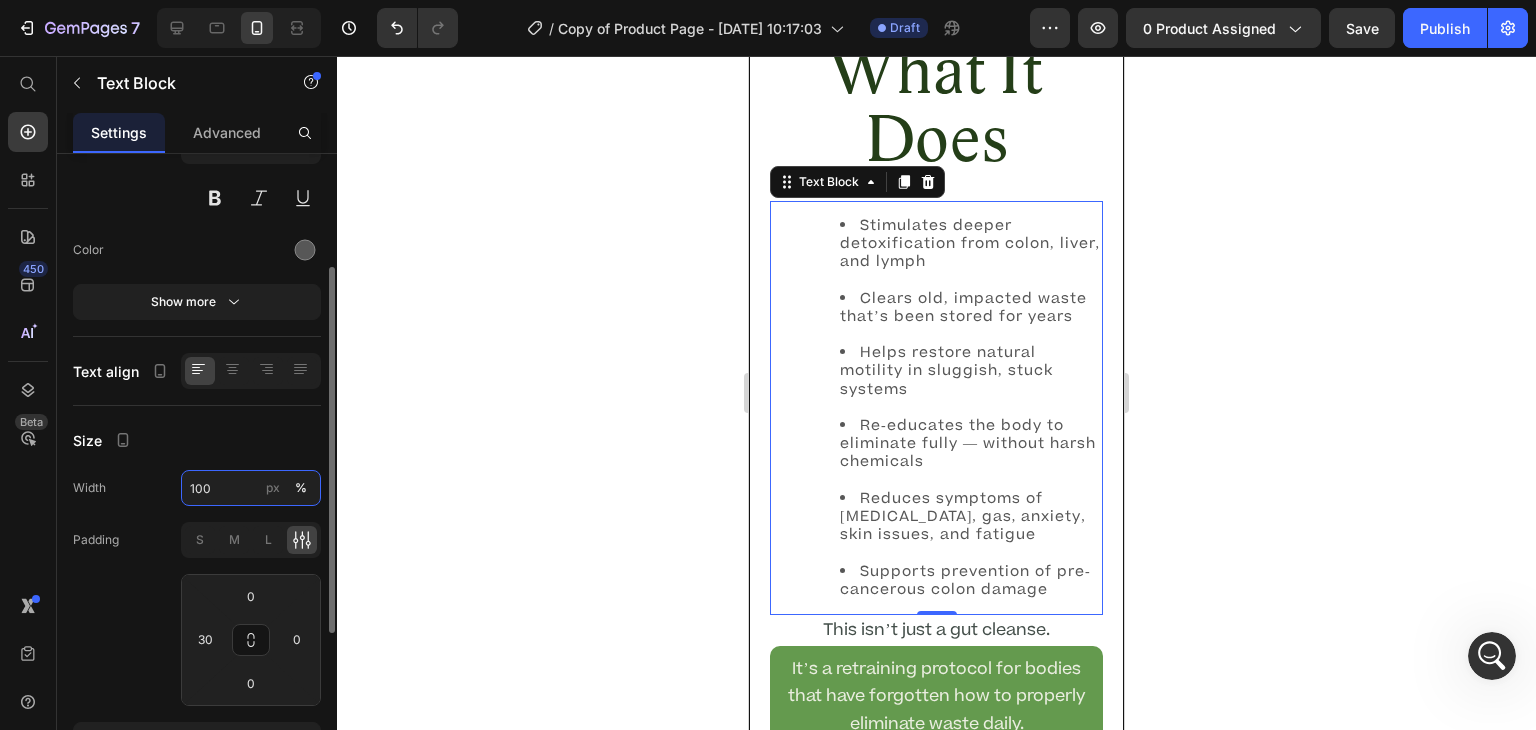 click on "100" at bounding box center (251, 488) 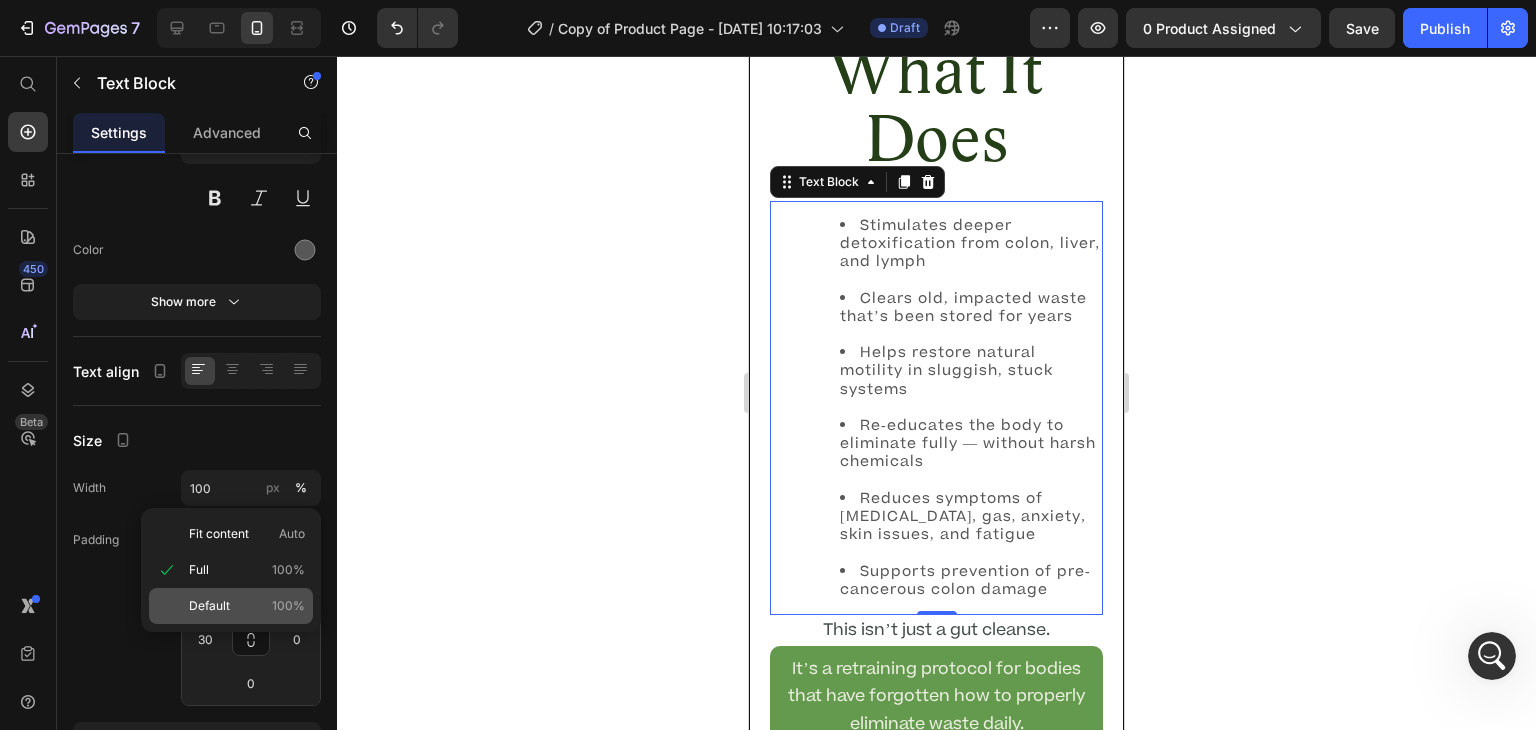 click on "Default 100%" 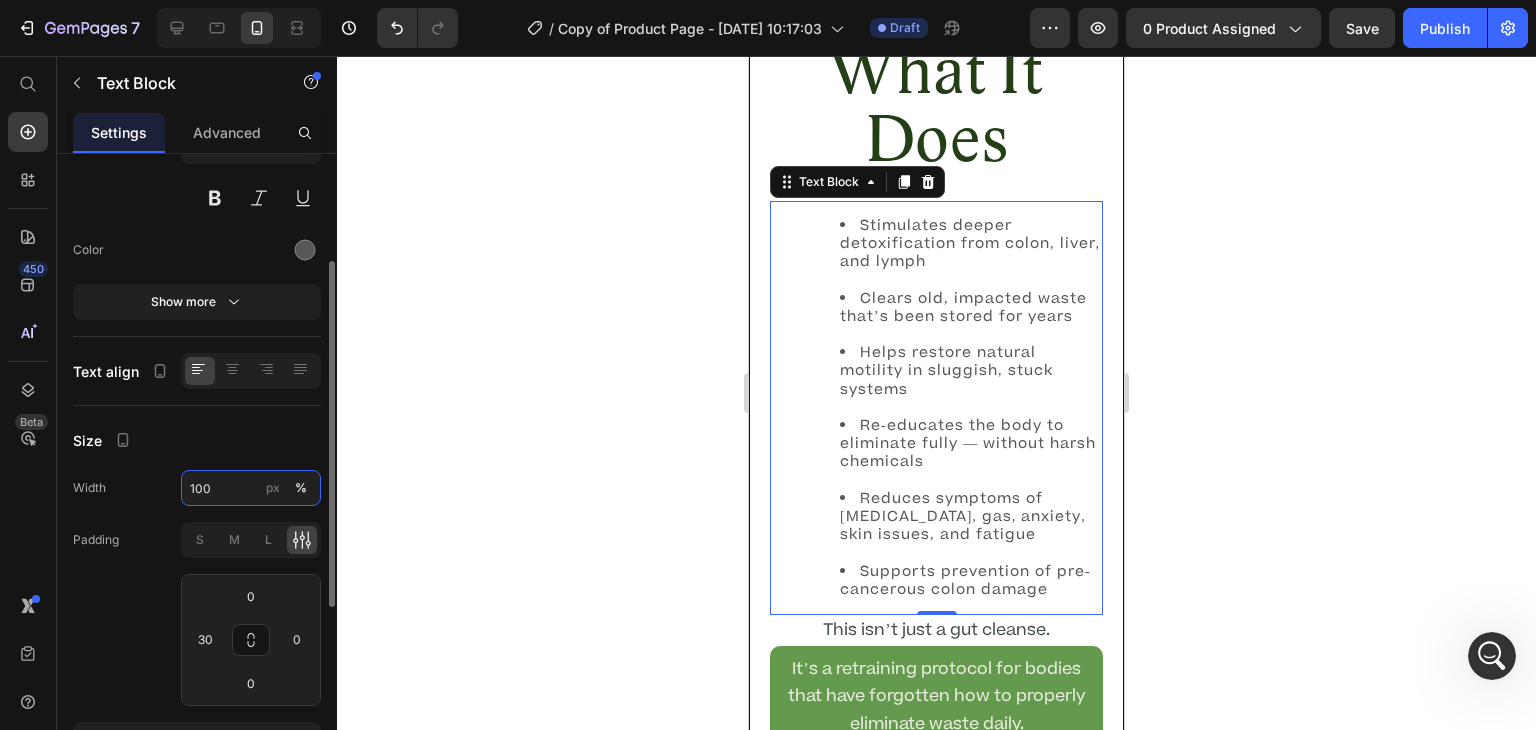 click on "100" at bounding box center [251, 488] 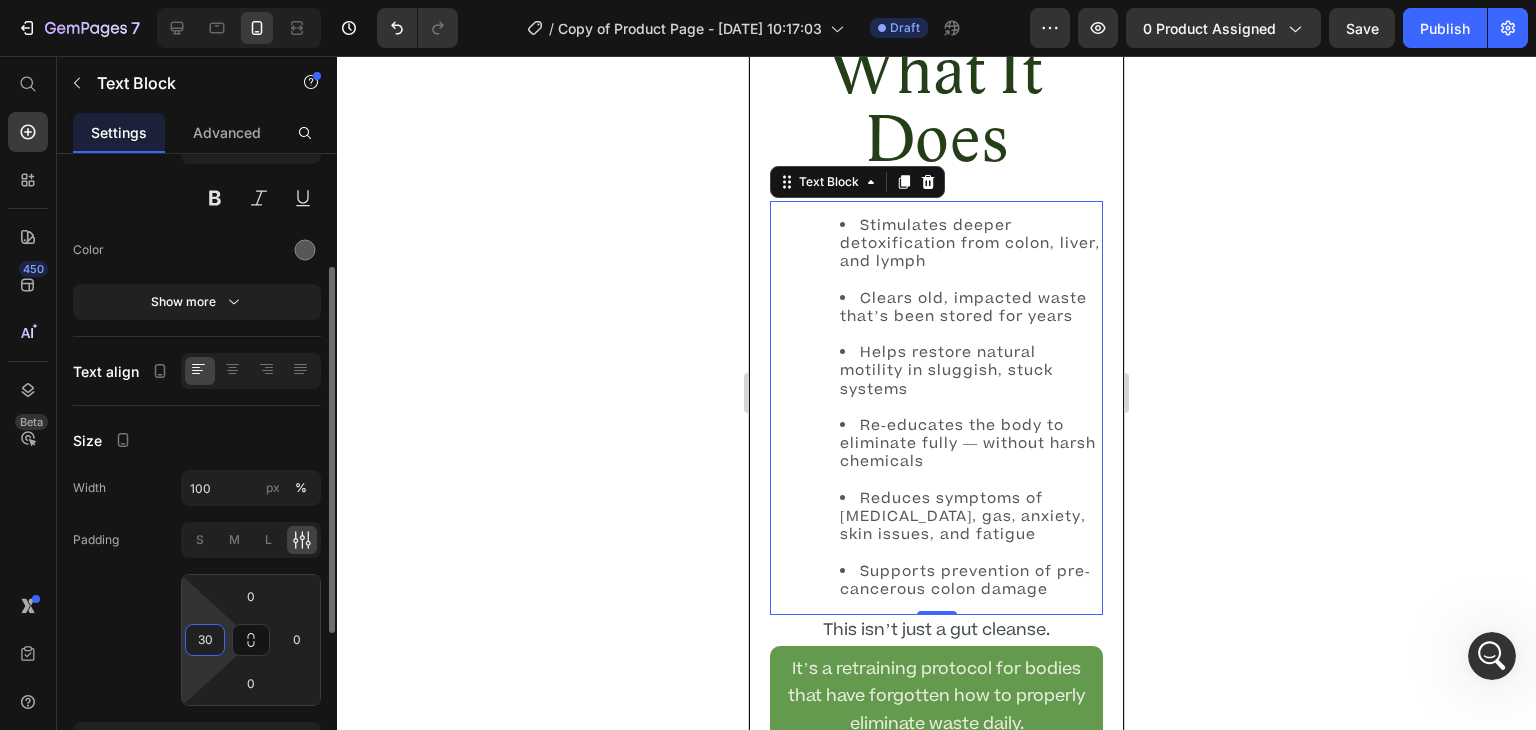 click on "30" at bounding box center [205, 640] 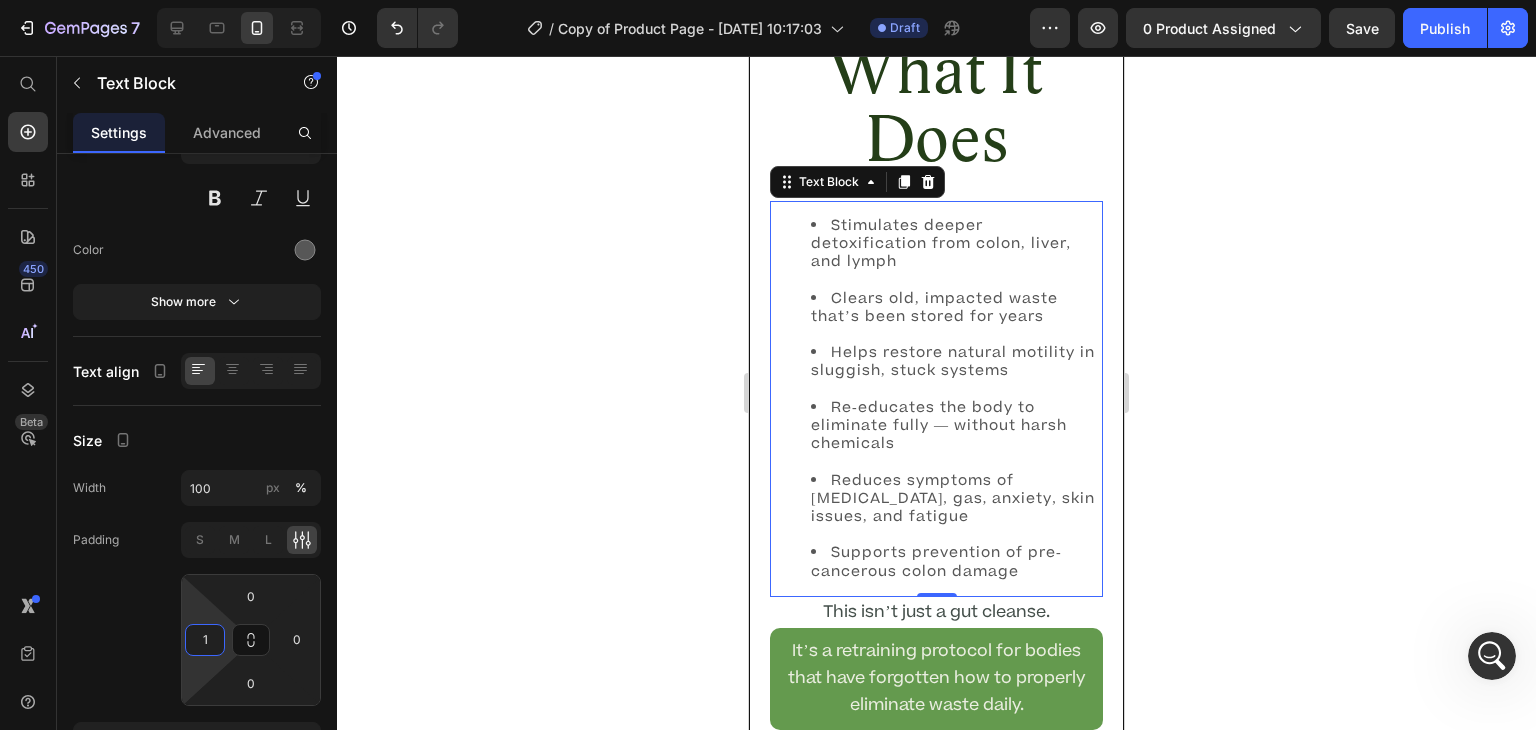 type on "1" 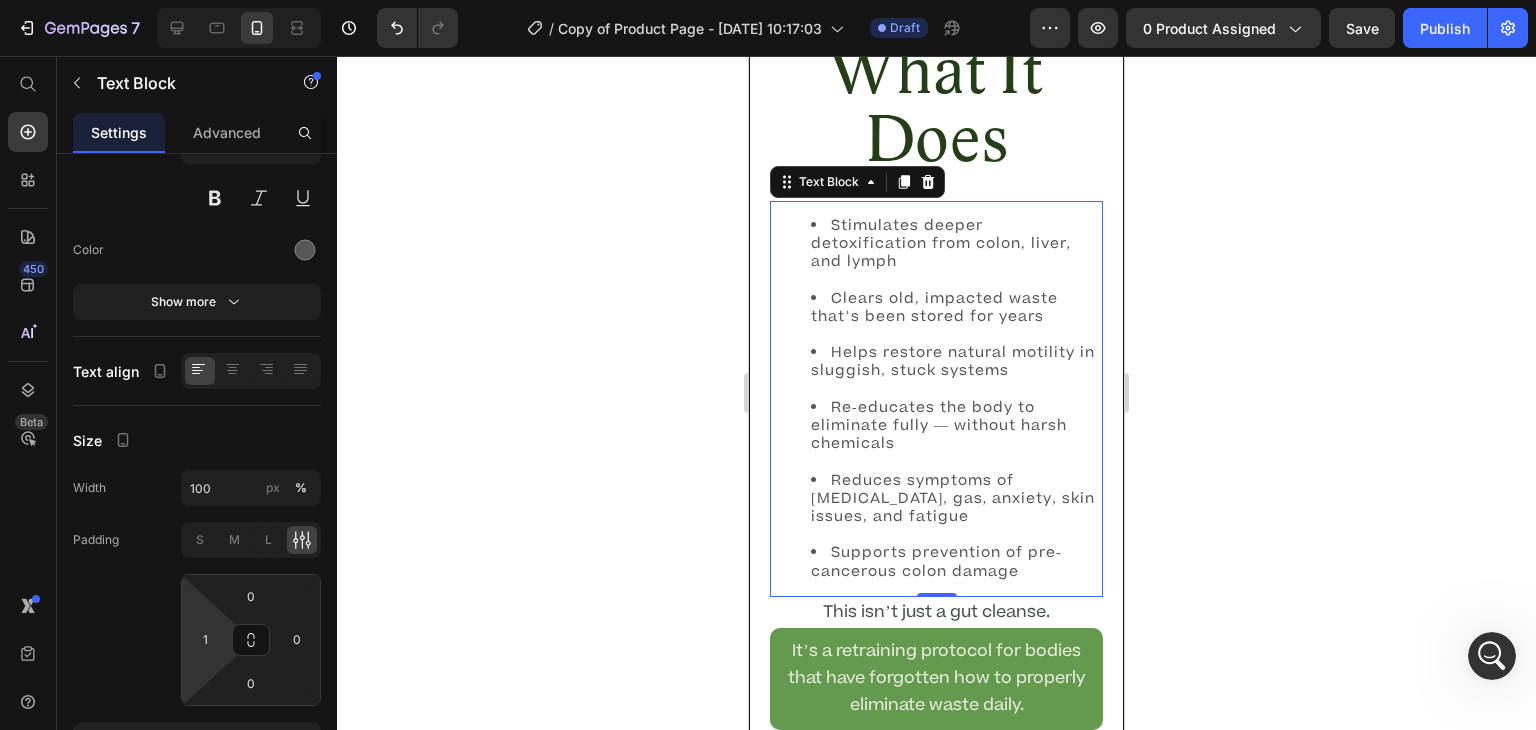click 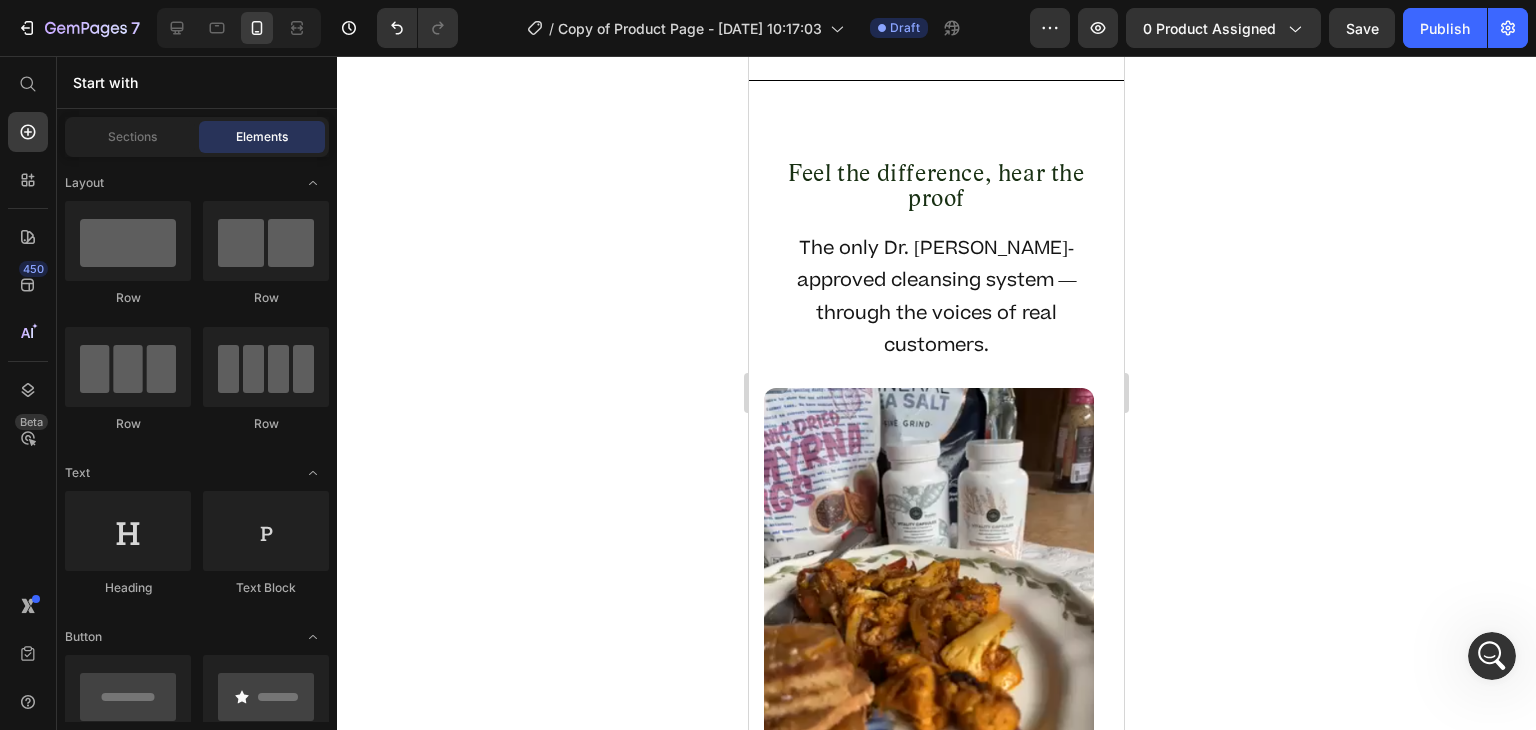 scroll, scrollTop: 9021, scrollLeft: 0, axis: vertical 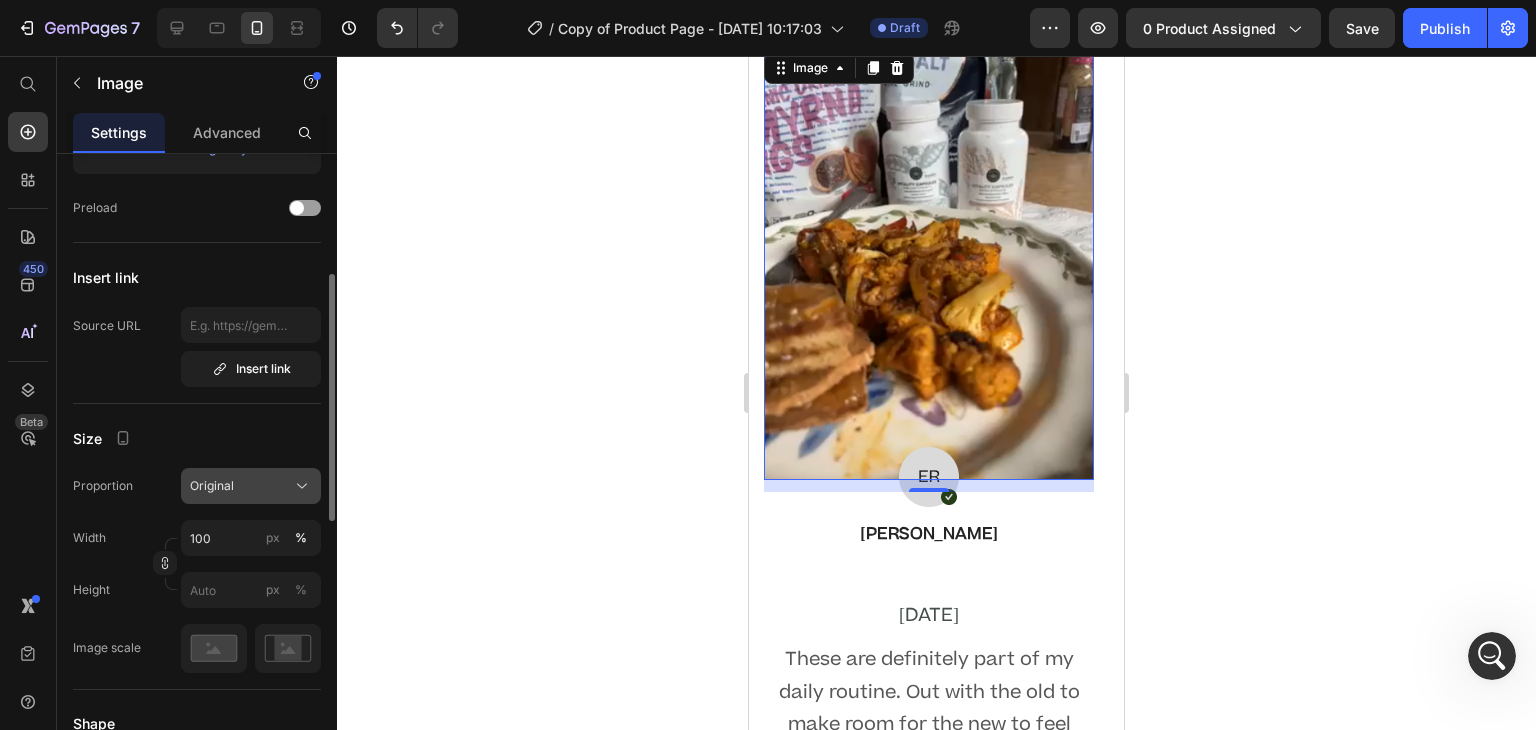 click on "Original" at bounding box center [212, 486] 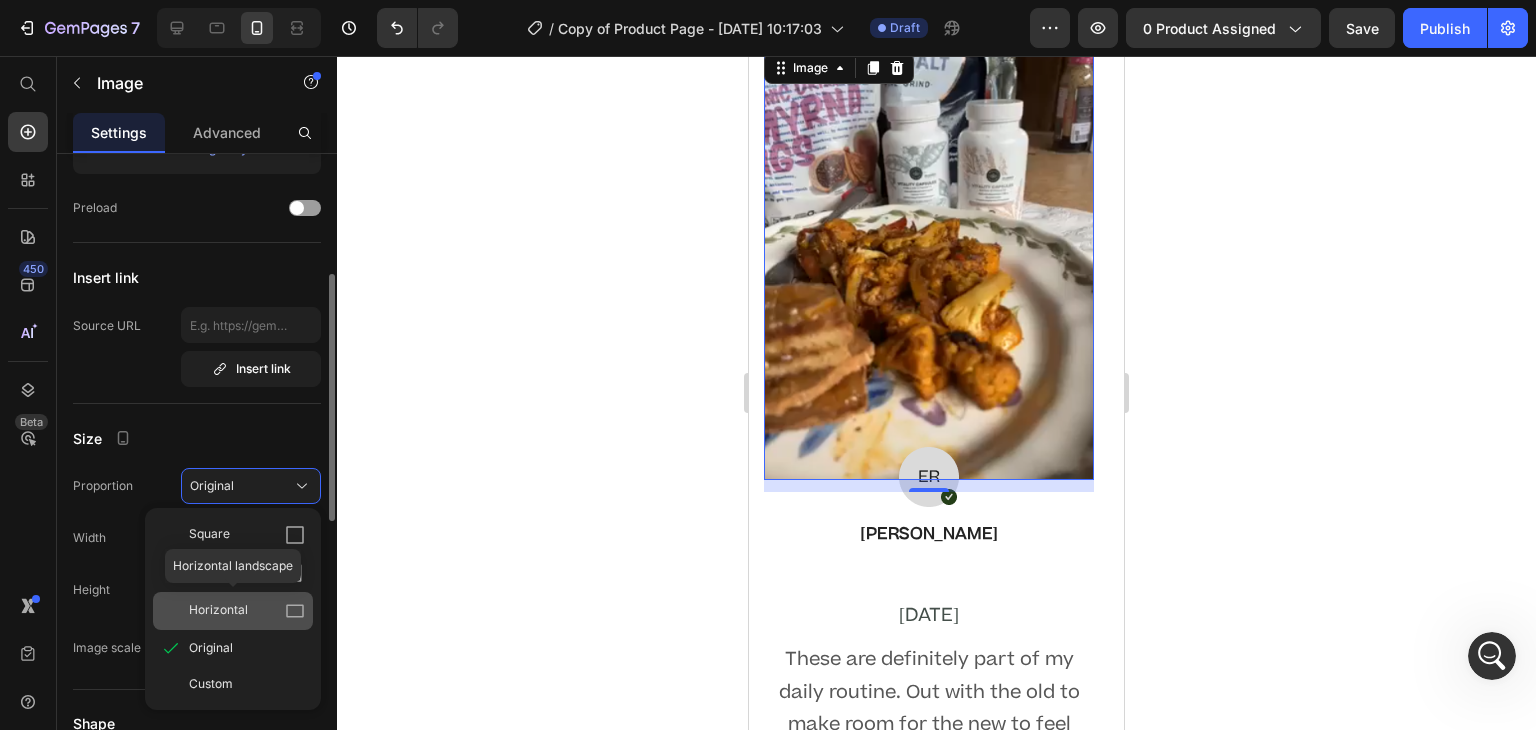 click on "Horizontal" 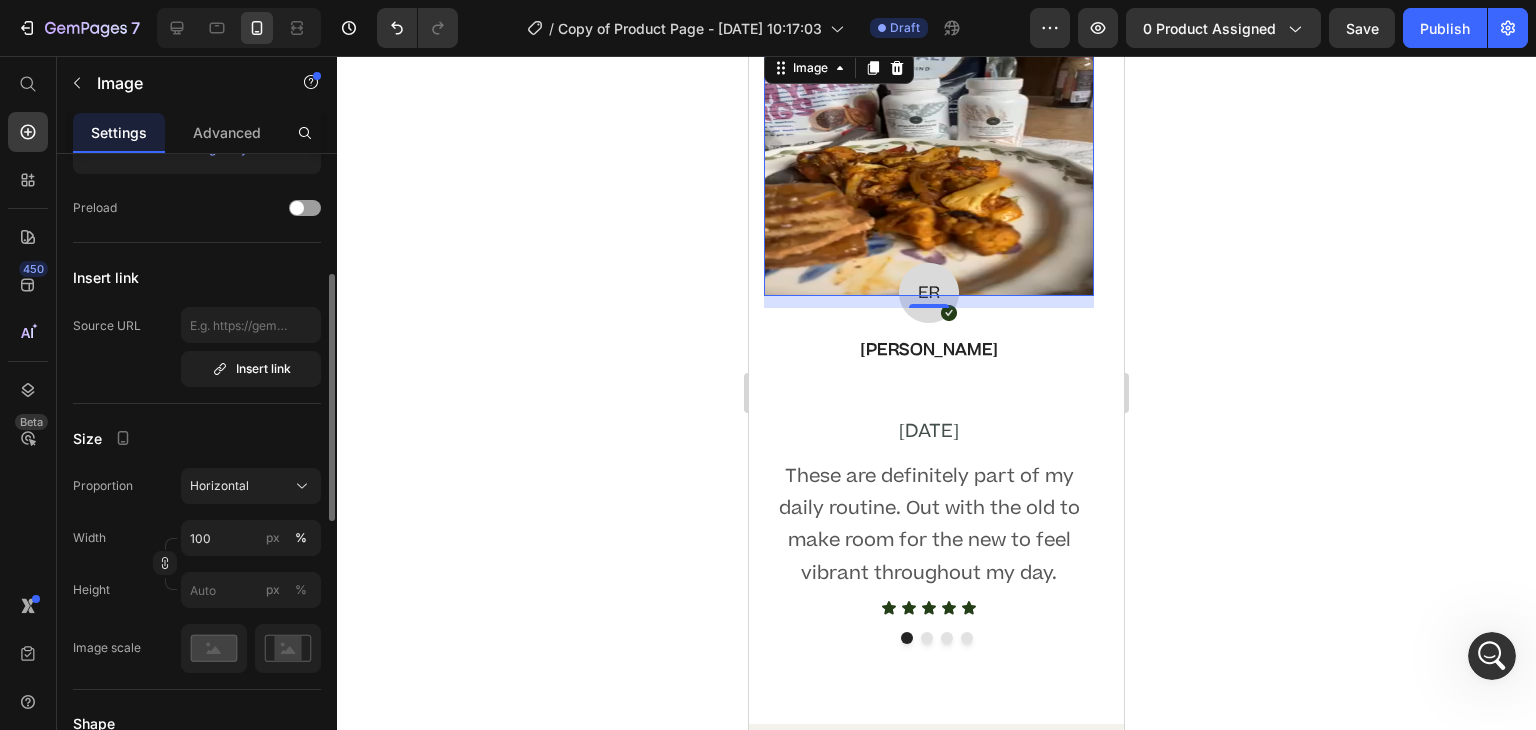 scroll, scrollTop: 8837, scrollLeft: 0, axis: vertical 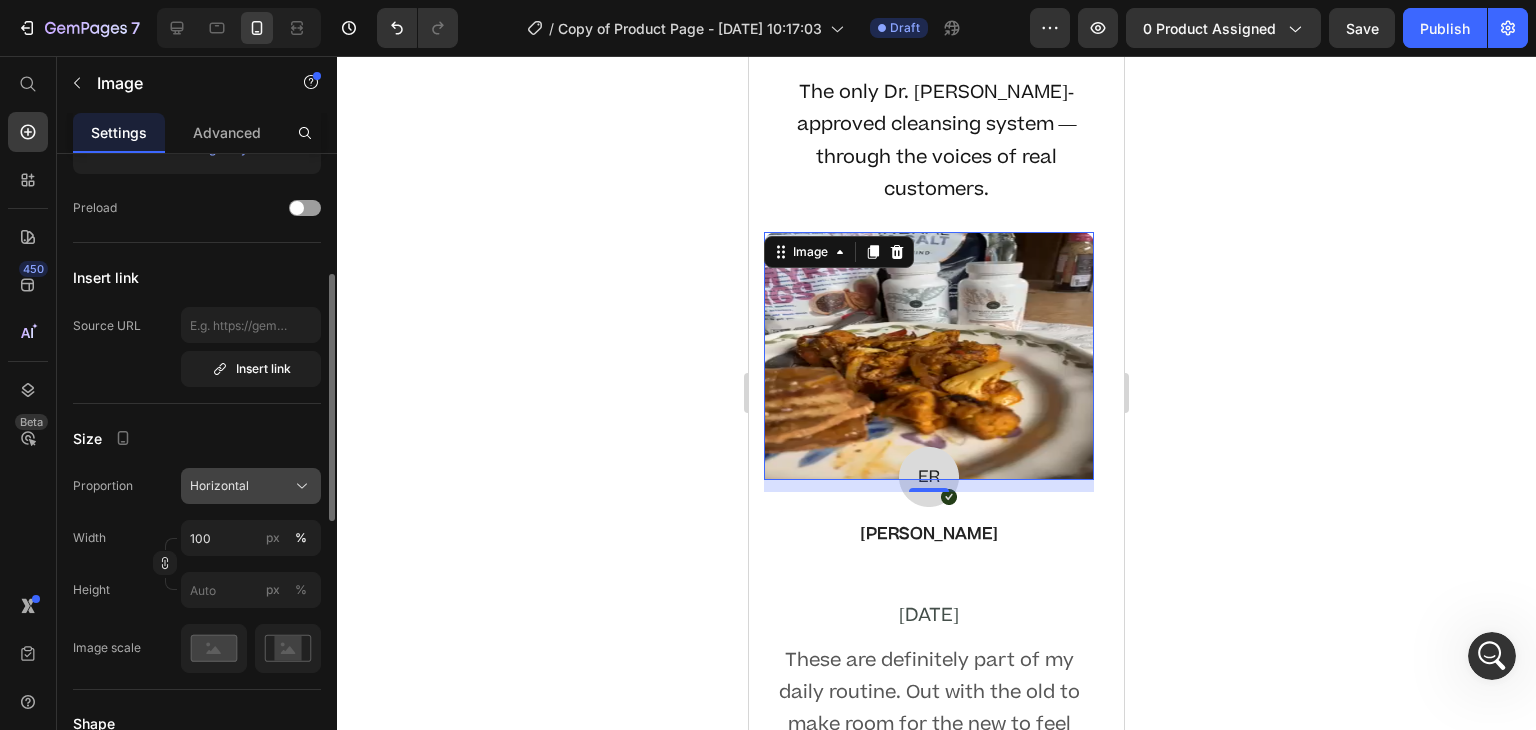 click on "Horizontal" at bounding box center (219, 486) 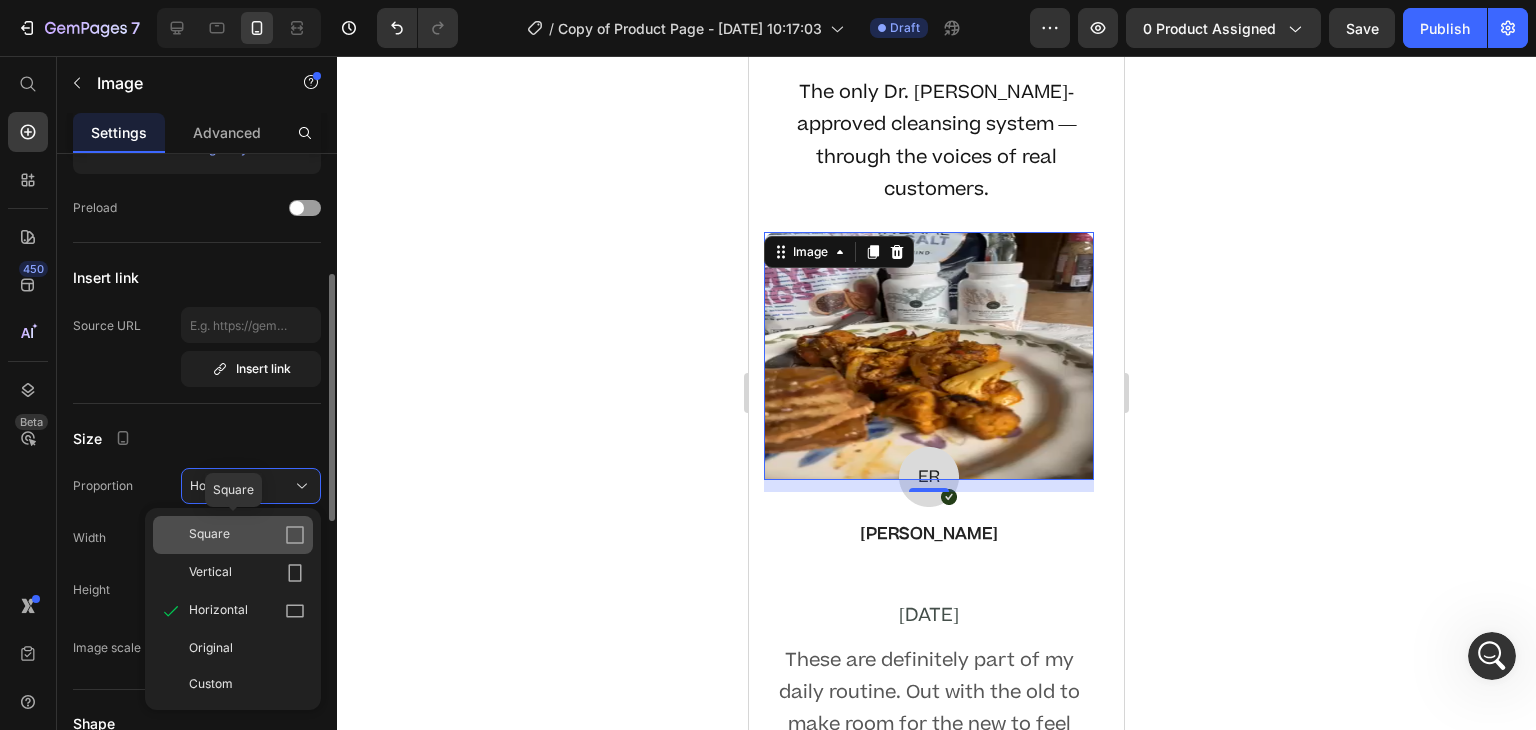 click on "Square" at bounding box center [209, 535] 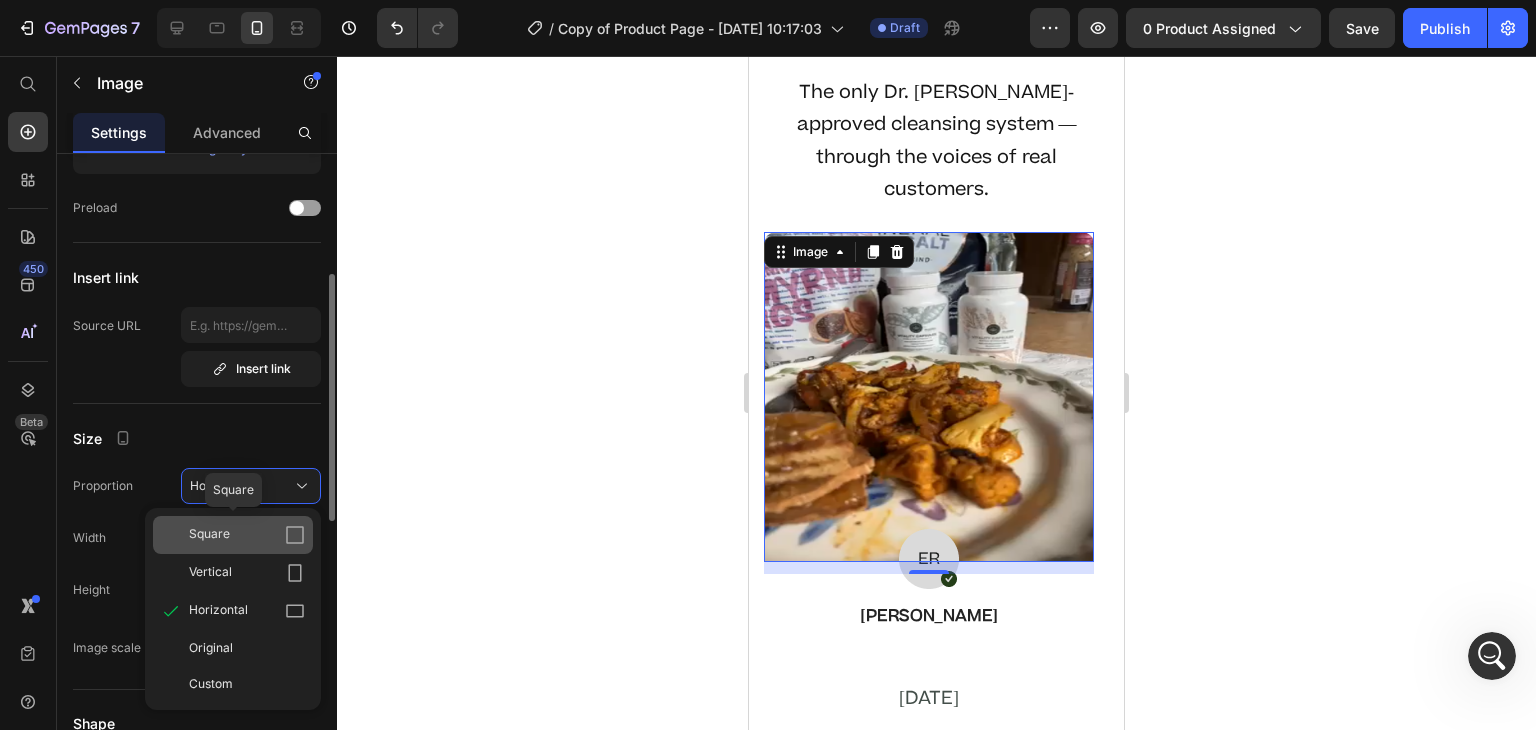 scroll, scrollTop: 8920, scrollLeft: 0, axis: vertical 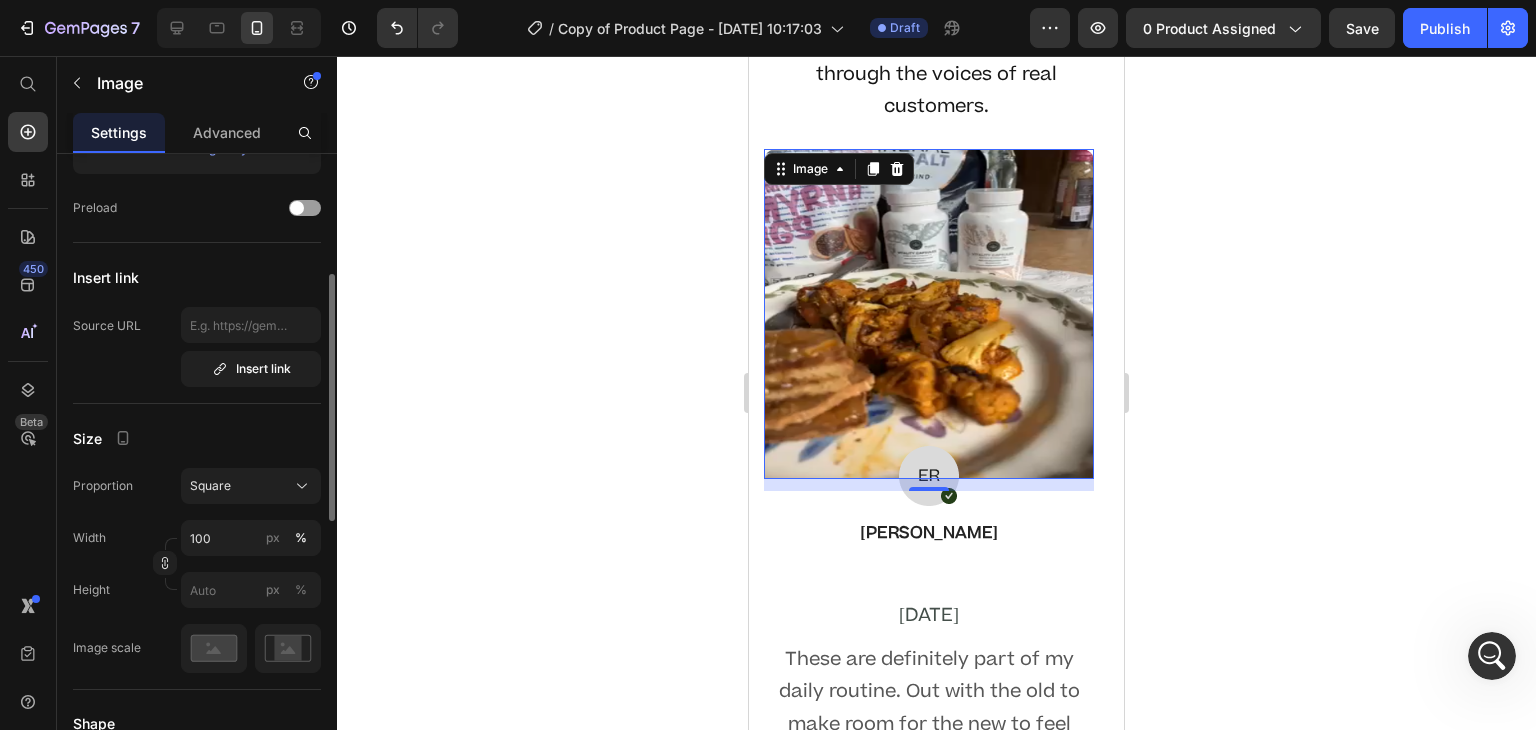 click 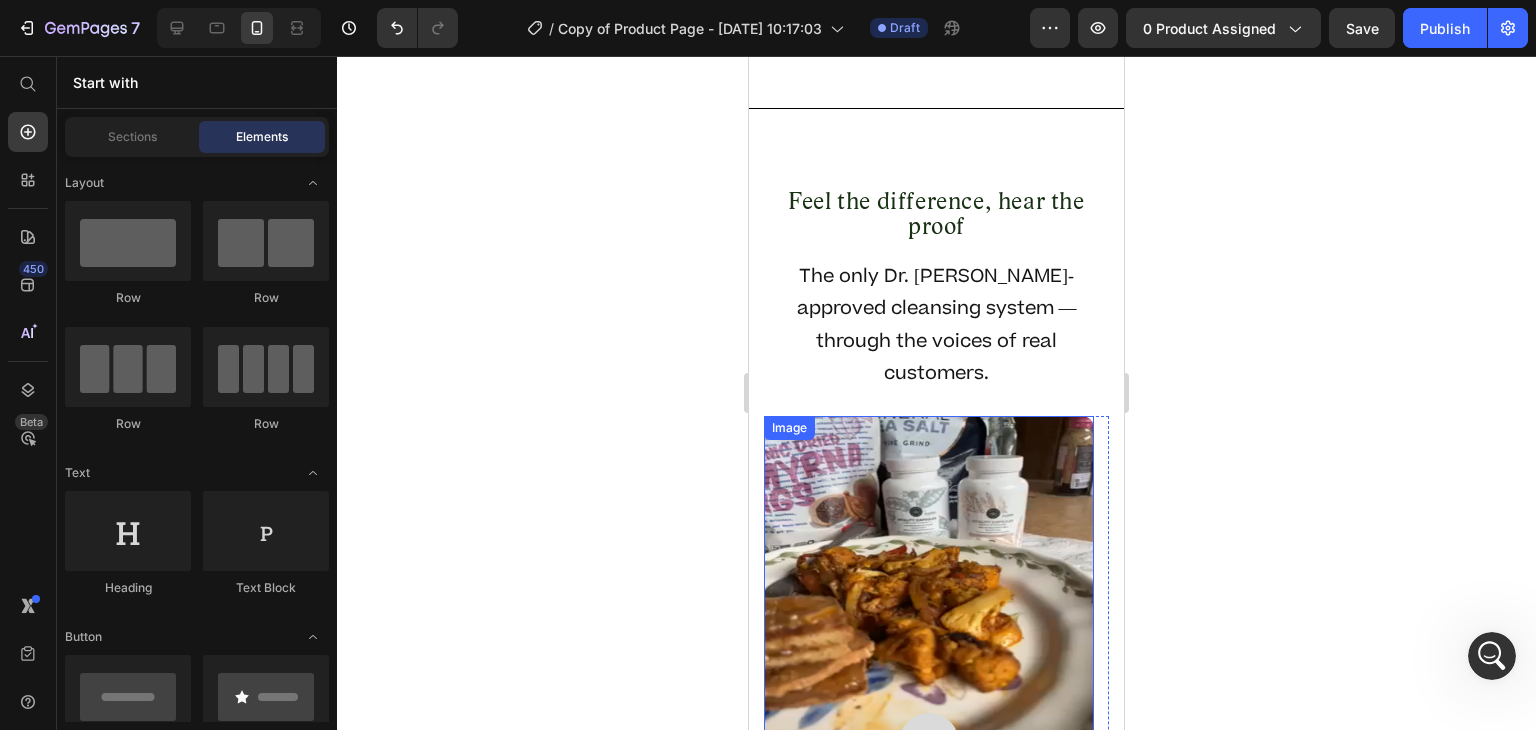 scroll, scrollTop: 8649, scrollLeft: 0, axis: vertical 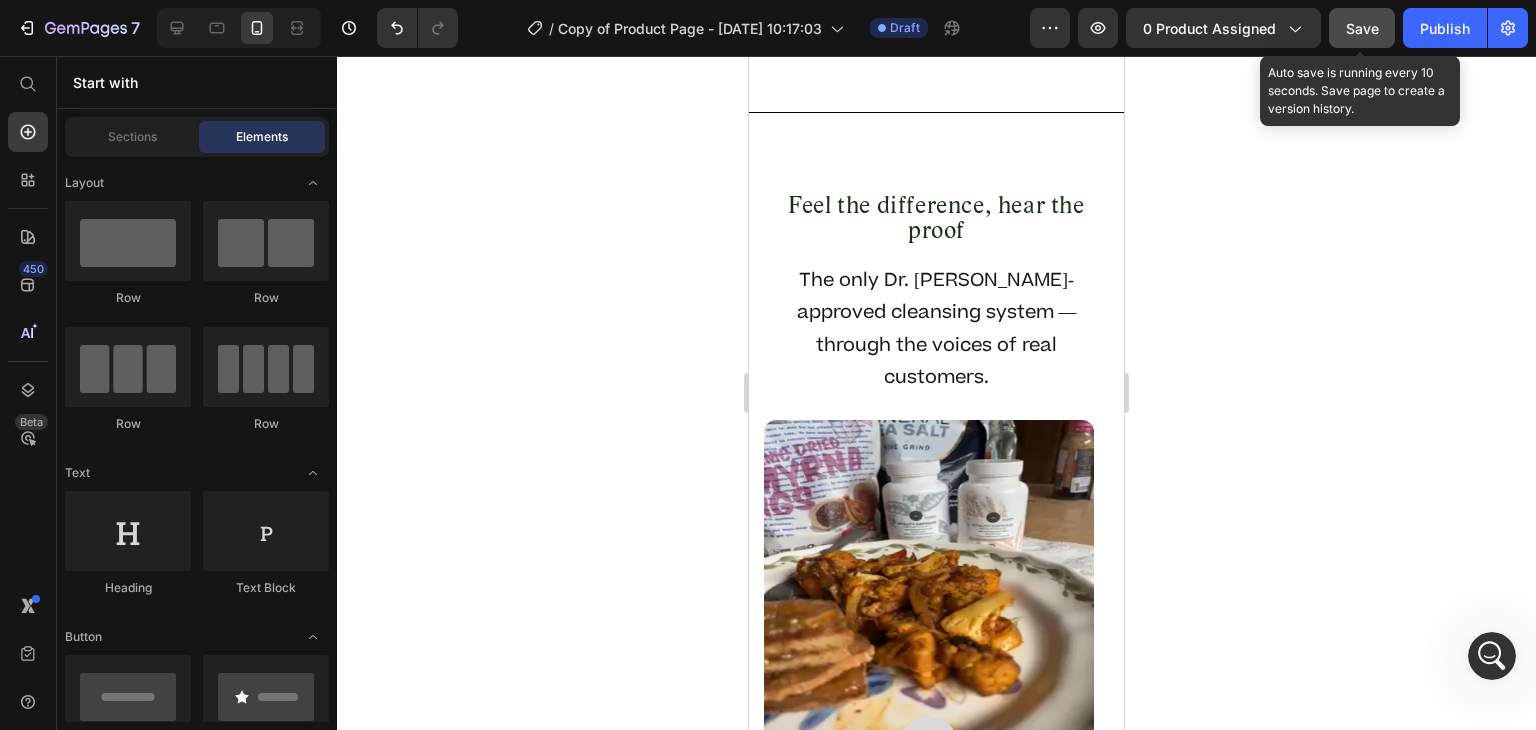 click on "Save" at bounding box center [1362, 28] 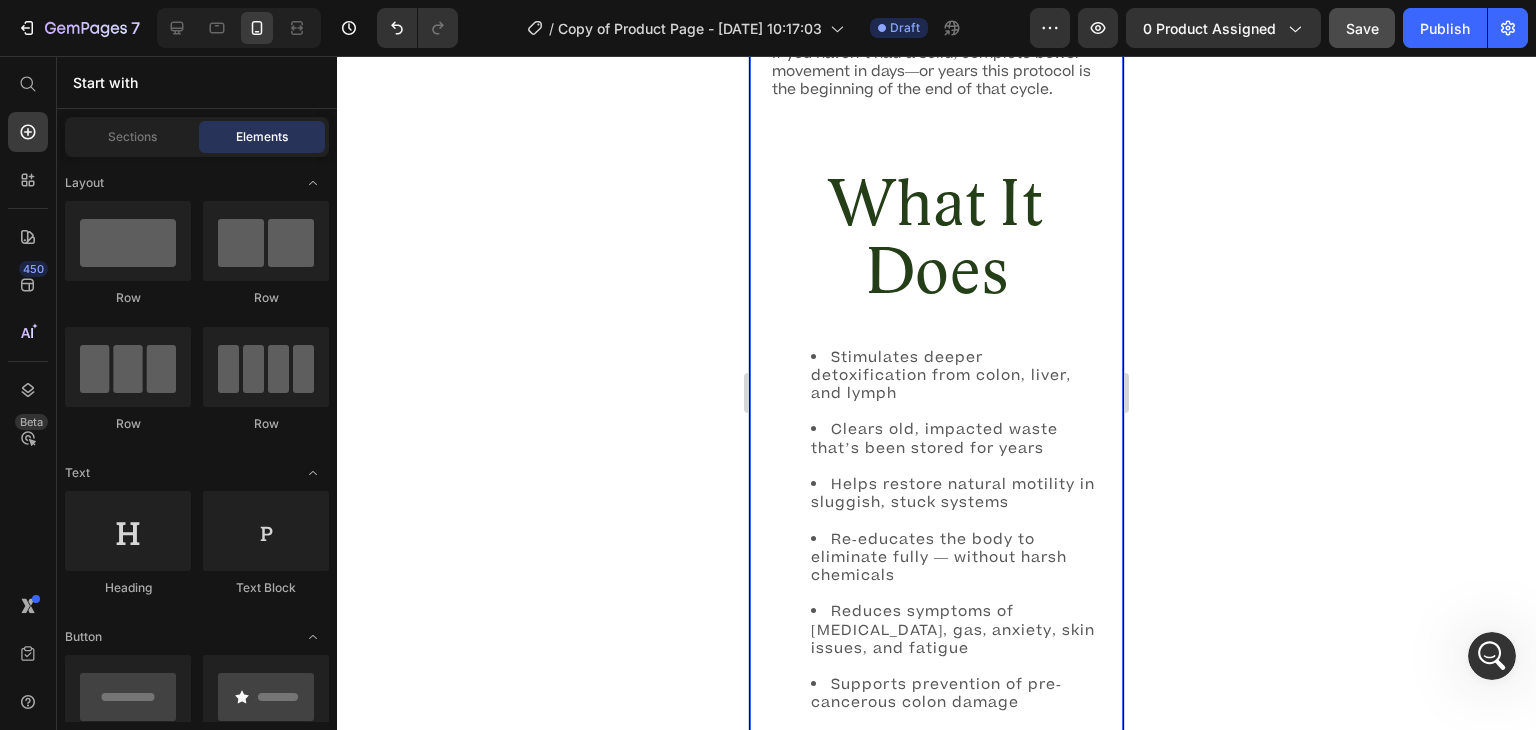 scroll, scrollTop: 2182, scrollLeft: 0, axis: vertical 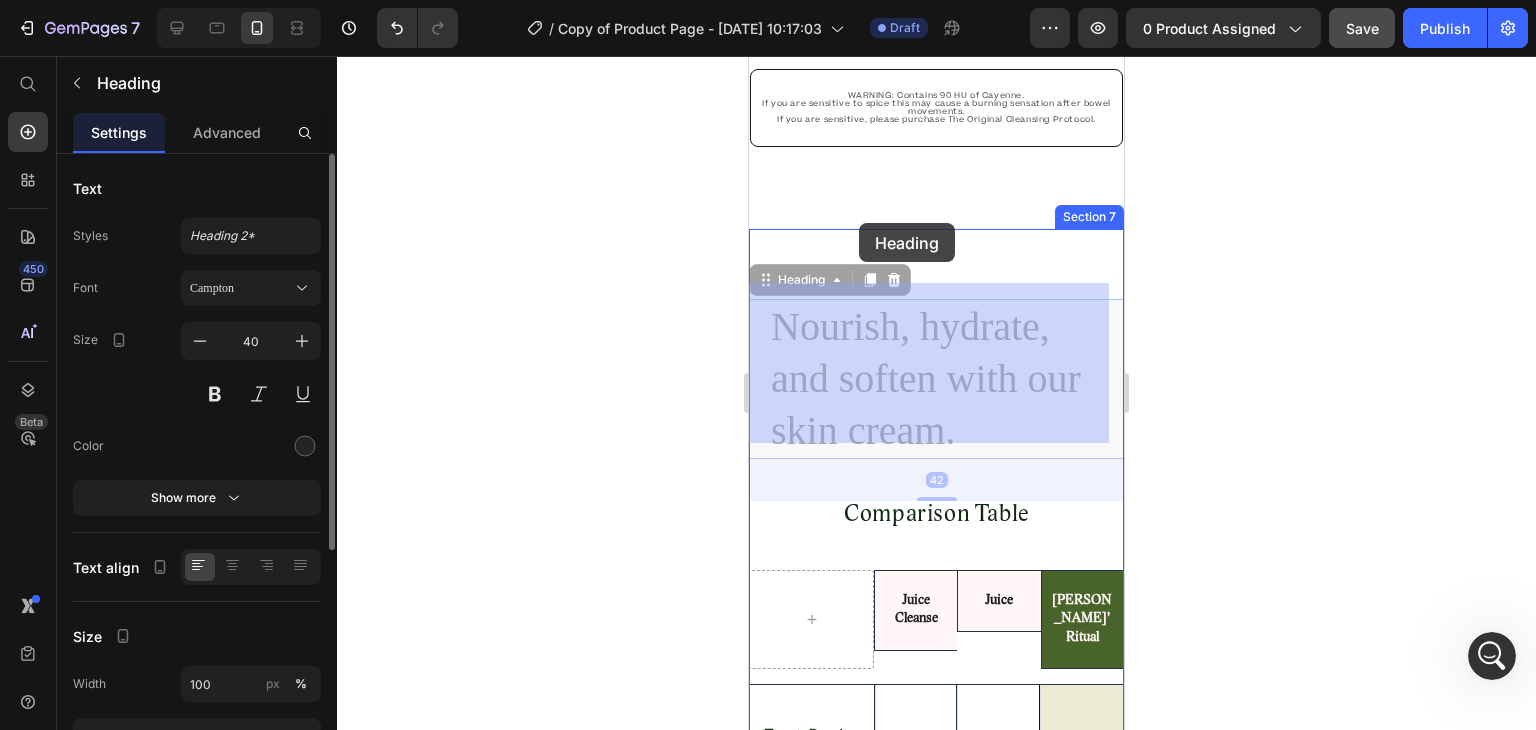 drag, startPoint x: 852, startPoint y: 291, endPoint x: 883, endPoint y: 209, distance: 87.66413 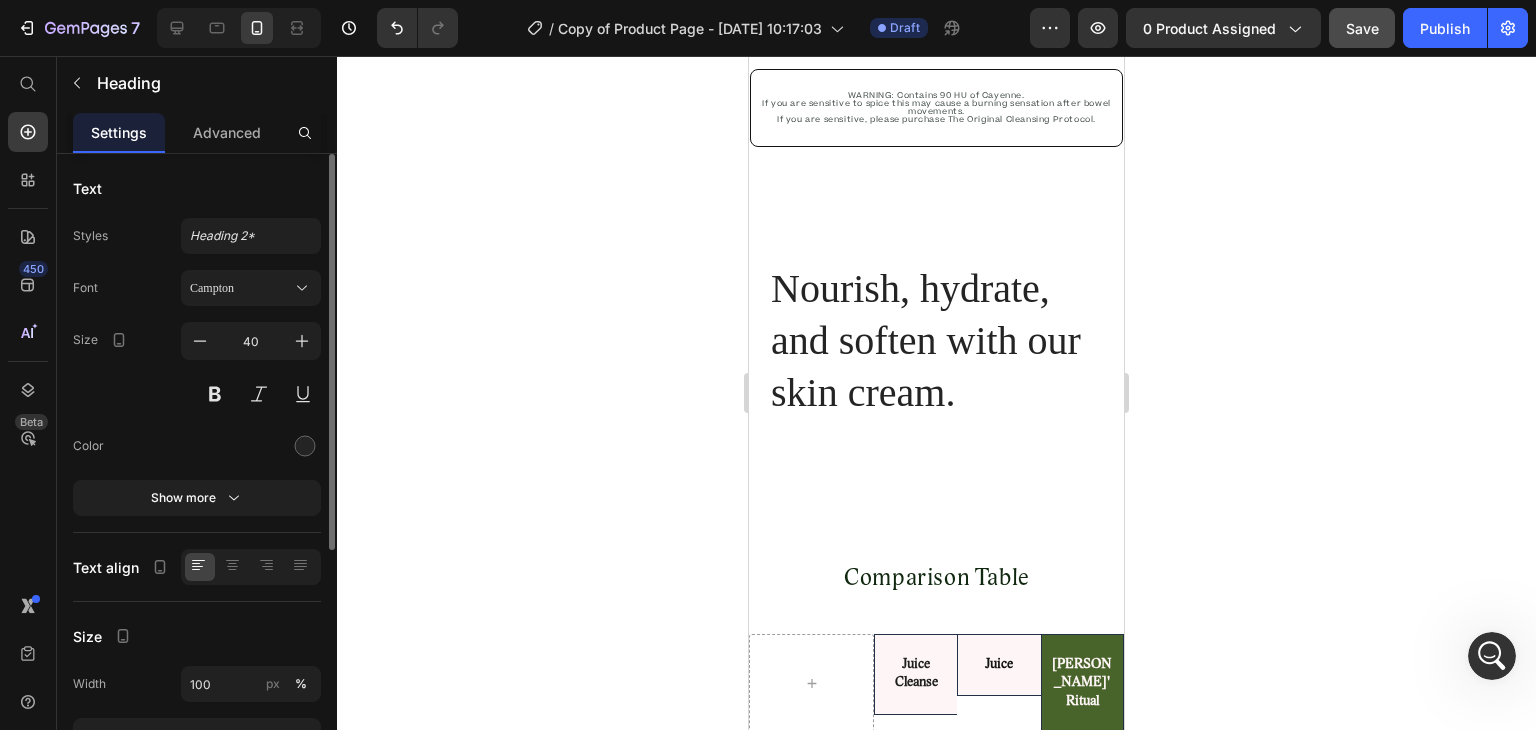 click on "Image Made in the [GEOGRAPHIC_DATA] Text Block Image herbal gut support Text Block Image 100% Natural* Text Block Image Gentle daily detox Text Block Image Promotes daily bowel movements Text Block Image Safe for everyday use Text Block Row Section 2                Title Line How to Use Heading Image Row Extra Strength does not mean harsh. It means effective—when nothing else has worked.   Heading WARNING: Contains 90 HU of Cayenne.   If you are sensitive to spice this may cause a burning sensation after bowel movements.   If you are sensitive, please purchase The Original Cleansing Protocol. Heading Section 6 Nourish, hydrate, and soften with our skin cream. Heading Section 7 Comparison Table Heading
Juice Cleanse  Text Block Juice Text Block [PERSON_NAME]' Ritual Text Block Row Row Targets Parasites Text Block Image Hero Banner Image Hero Banner Image Hero Banner Row Row Doctor Designed Text Block Image Hero Banner Image Hero Banner Image Hero Banner Row Row Includes Colon Flush Text Block Image" at bounding box center [936, -407] 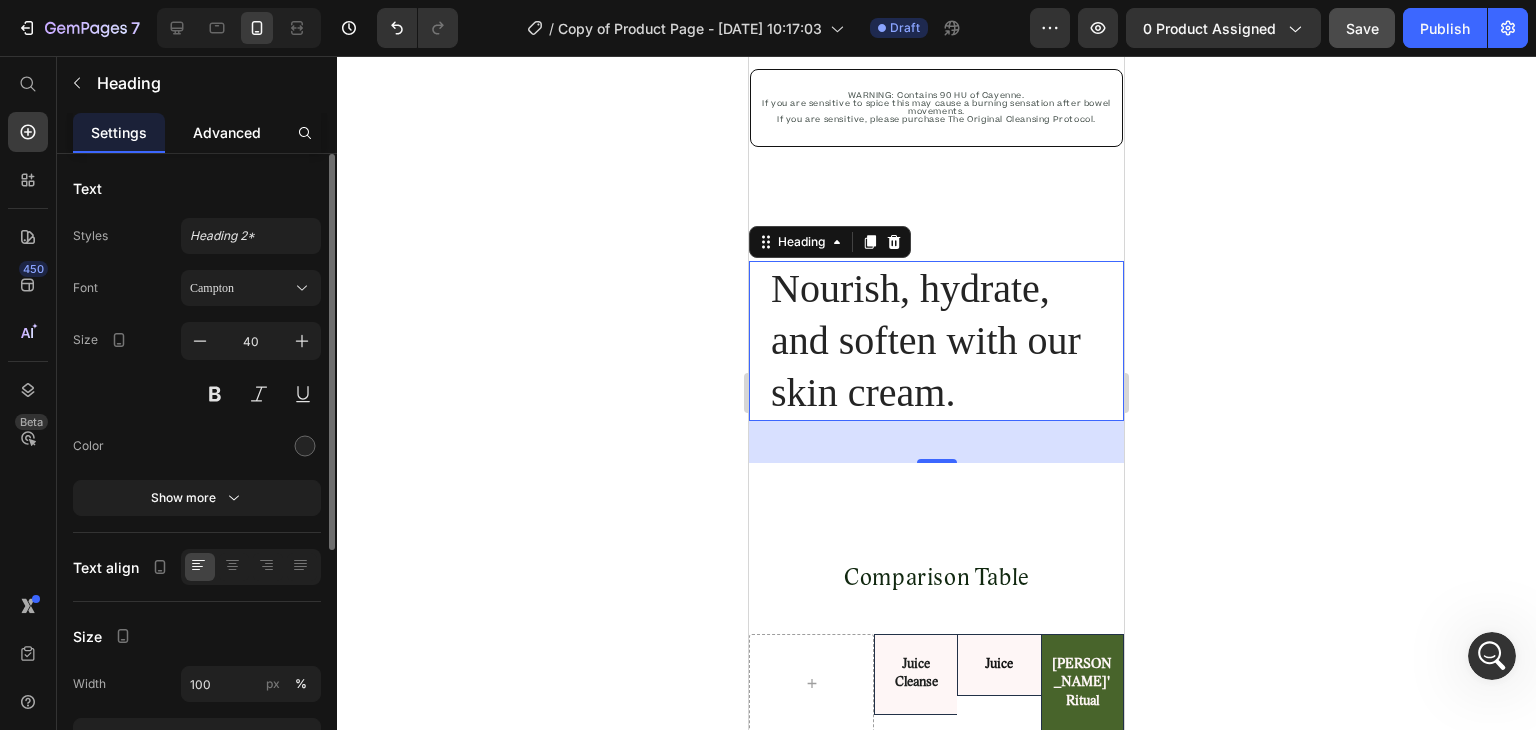 click on "Advanced" at bounding box center (227, 132) 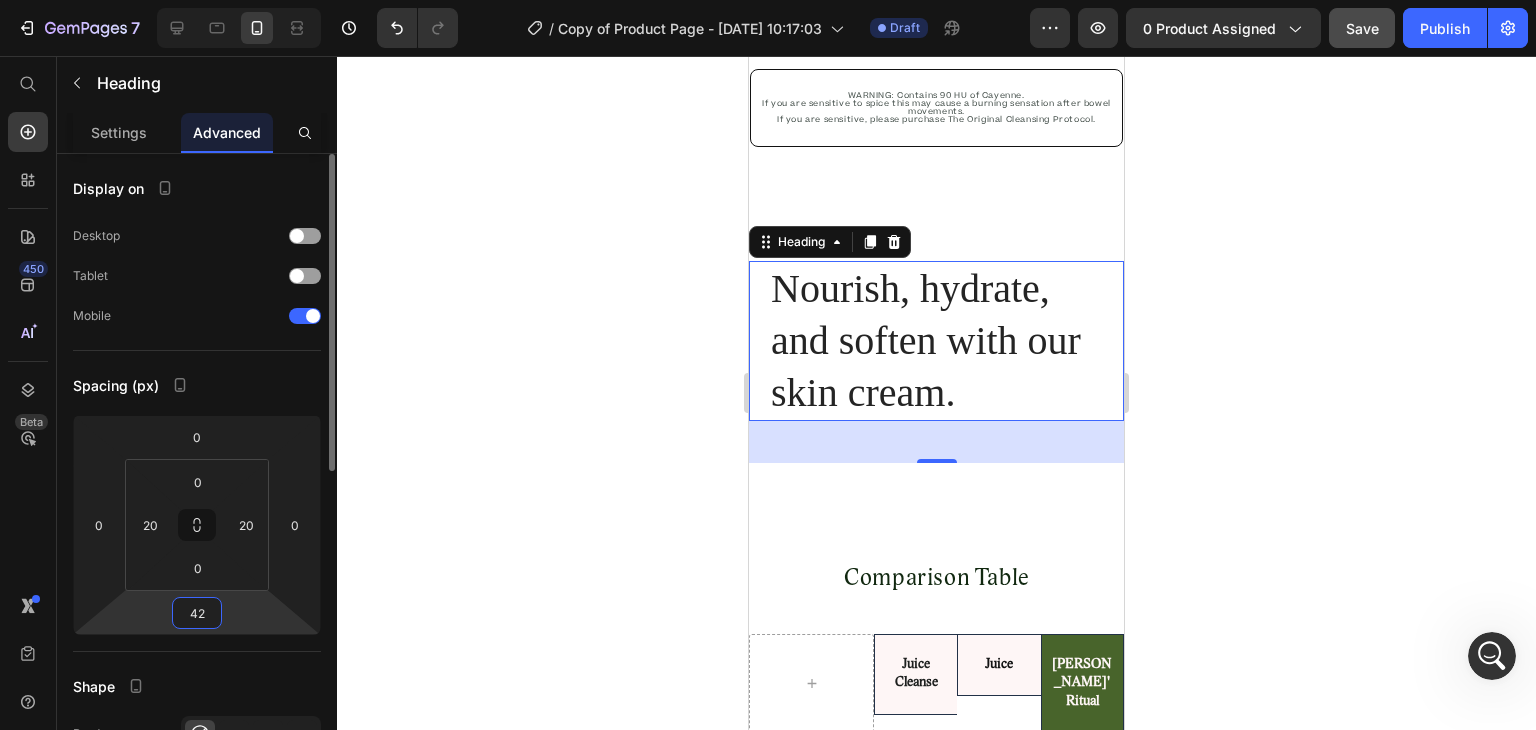 click on "42" at bounding box center [197, 613] 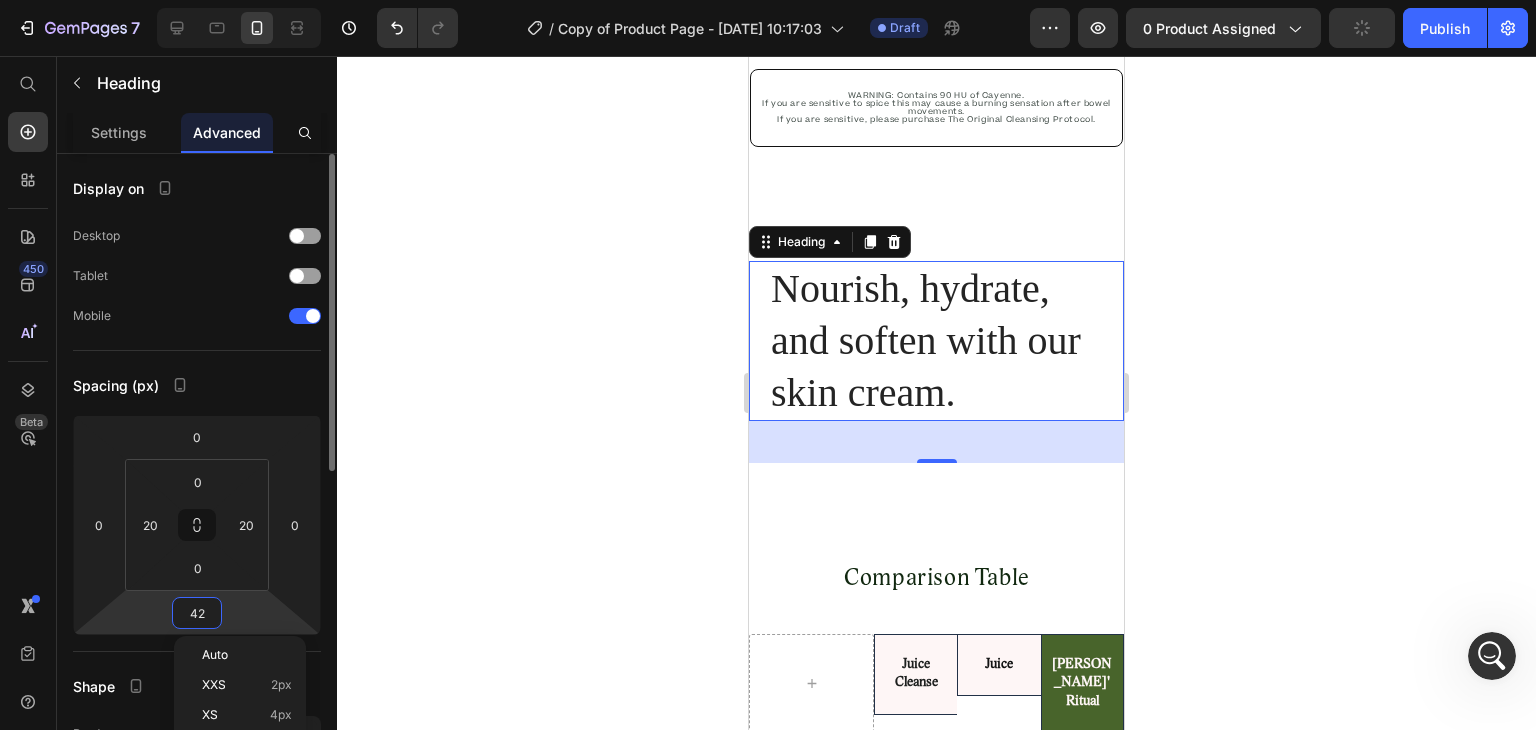 type on "0" 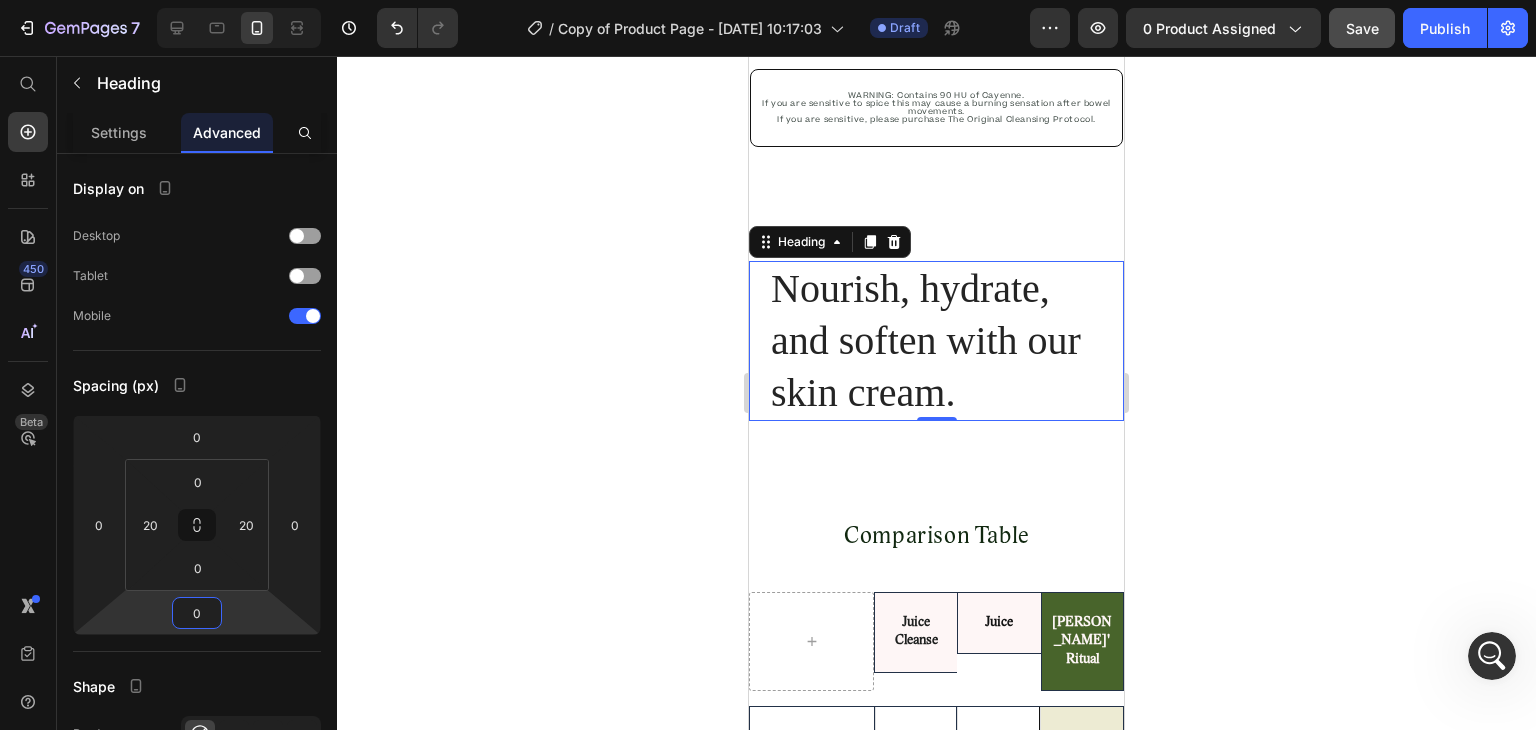 click on "Image Made in the [GEOGRAPHIC_DATA] Text Block Image herbal gut support Text Block Image 100% Natural* Text Block Image Gentle daily detox Text Block Image Promotes daily bowel movements Text Block Image Safe for everyday use Text Block Row Section 2                Title Line How to Use Heading Image Row Extra Strength does not mean harsh. It means effective—when nothing else has worked.   Heading WARNING: Contains 90 HU of Cayenne.   If you are sensitive to spice this may cause a burning sensation after bowel movements.   If you are sensitive, please purchase The Original Cleansing Protocol. Heading Section 6 Nourish, hydrate, and soften with our skin cream. Heading   0 Section 7 Comparison Table Heading
Juice Cleanse  Text Block Juice Text Block [PERSON_NAME]' Ritual Text Block Row Row Targets Parasites Text Block Image Hero Banner Image Hero Banner Image Hero Banner Row Row Doctor Designed Text Block Image Hero Banner Image Hero Banner Image Hero Banner Row Row Includes Colon Flush Text Block" at bounding box center (936, -428) 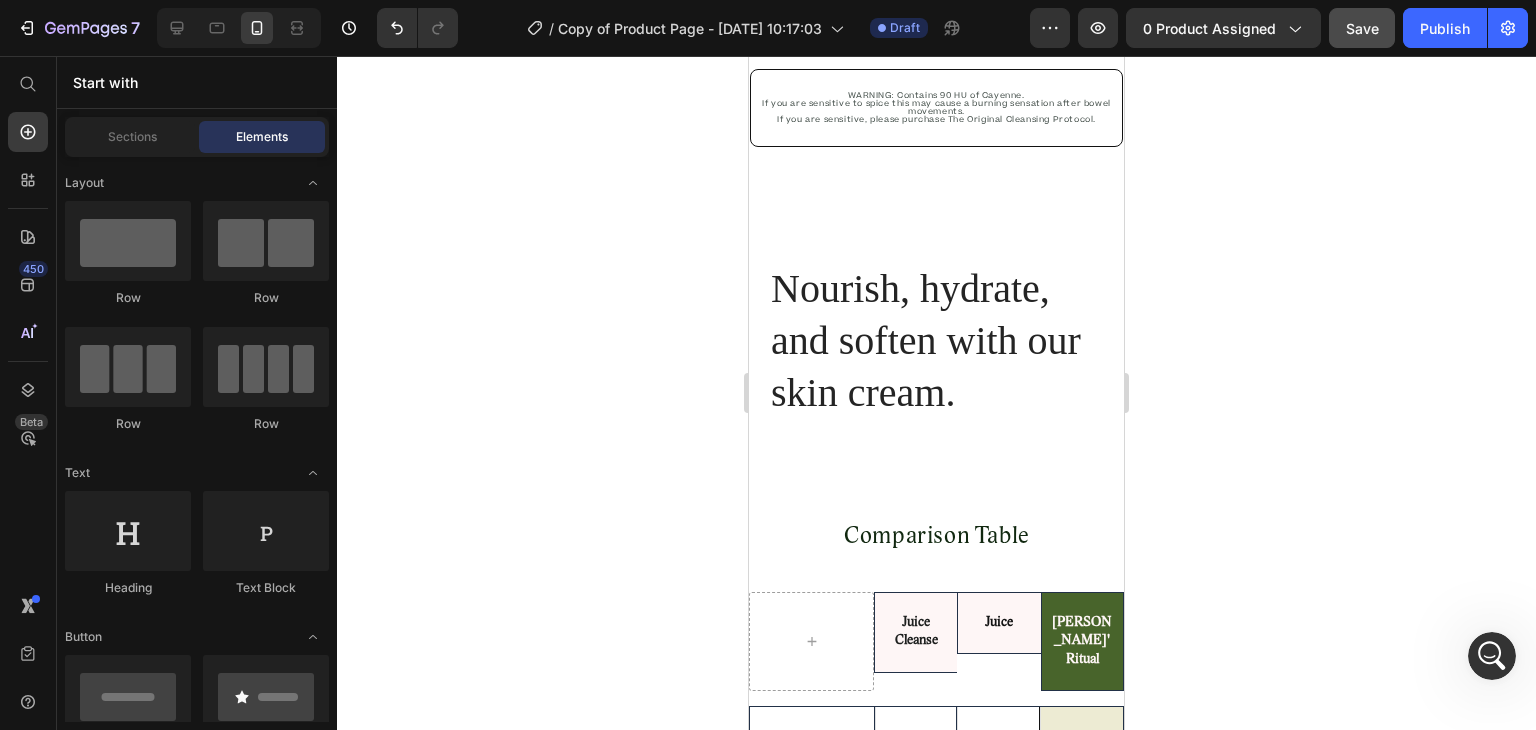 click on "Image Made in the [GEOGRAPHIC_DATA] Text Block Image herbal gut support Text Block Image 100% Natural* Text Block Image Gentle daily detox Text Block Image Promotes daily bowel movements Text Block Image Safe for everyday use Text Block Row Section 2                Title Line How to Use Heading Image Row Extra Strength does not mean harsh. It means effective—when nothing else has worked.   Heading WARNING: Contains 90 HU of Cayenne.   If you are sensitive to spice this may cause a burning sensation after bowel movements.   If you are sensitive, please purchase The Original Cleansing Protocol. Heading Section 6 Nourish, hydrate, and soften with our skin cream. Heading Section 7 Comparison Table Heading
Juice Cleanse  Text Block Juice Text Block [PERSON_NAME]' Ritual Text Block Row Row Targets Parasites Text Block Image Hero Banner Image Hero Banner Image Hero Banner Row Row Doctor Designed Text Block Image Hero Banner Image Hero Banner Image Hero Banner Row Row Includes Colon Flush Text Block Image" at bounding box center [936, -428] 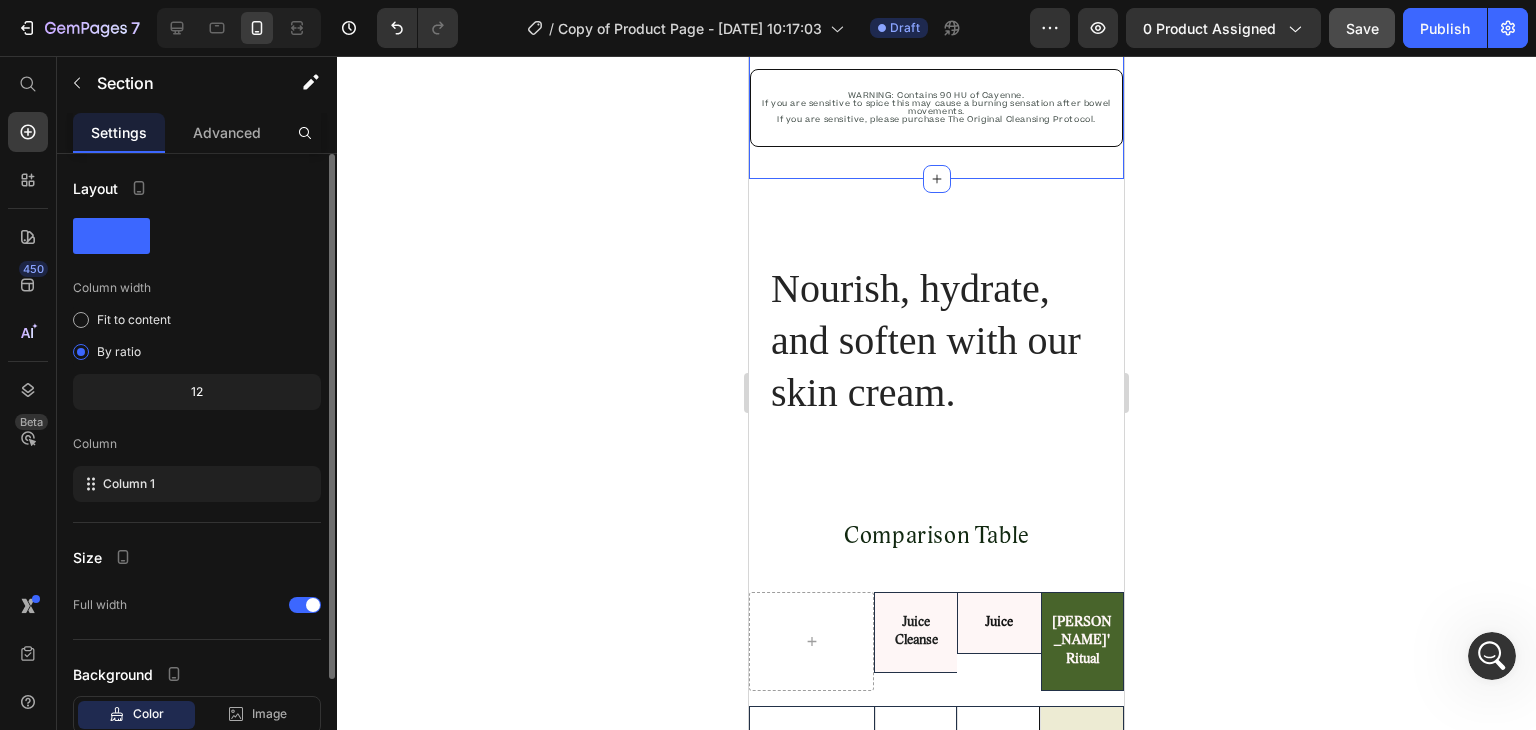 scroll, scrollTop: 129, scrollLeft: 0, axis: vertical 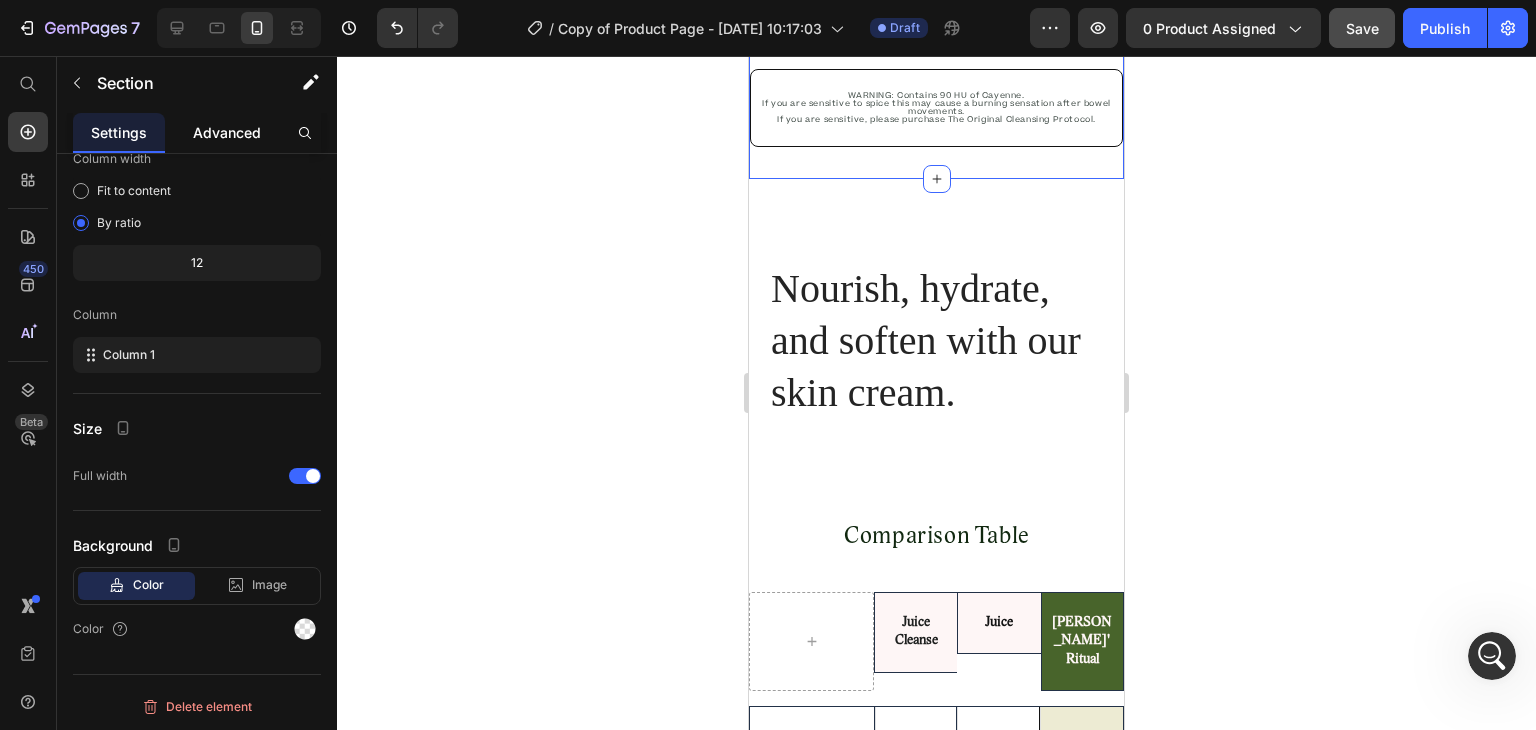 click on "Advanced" 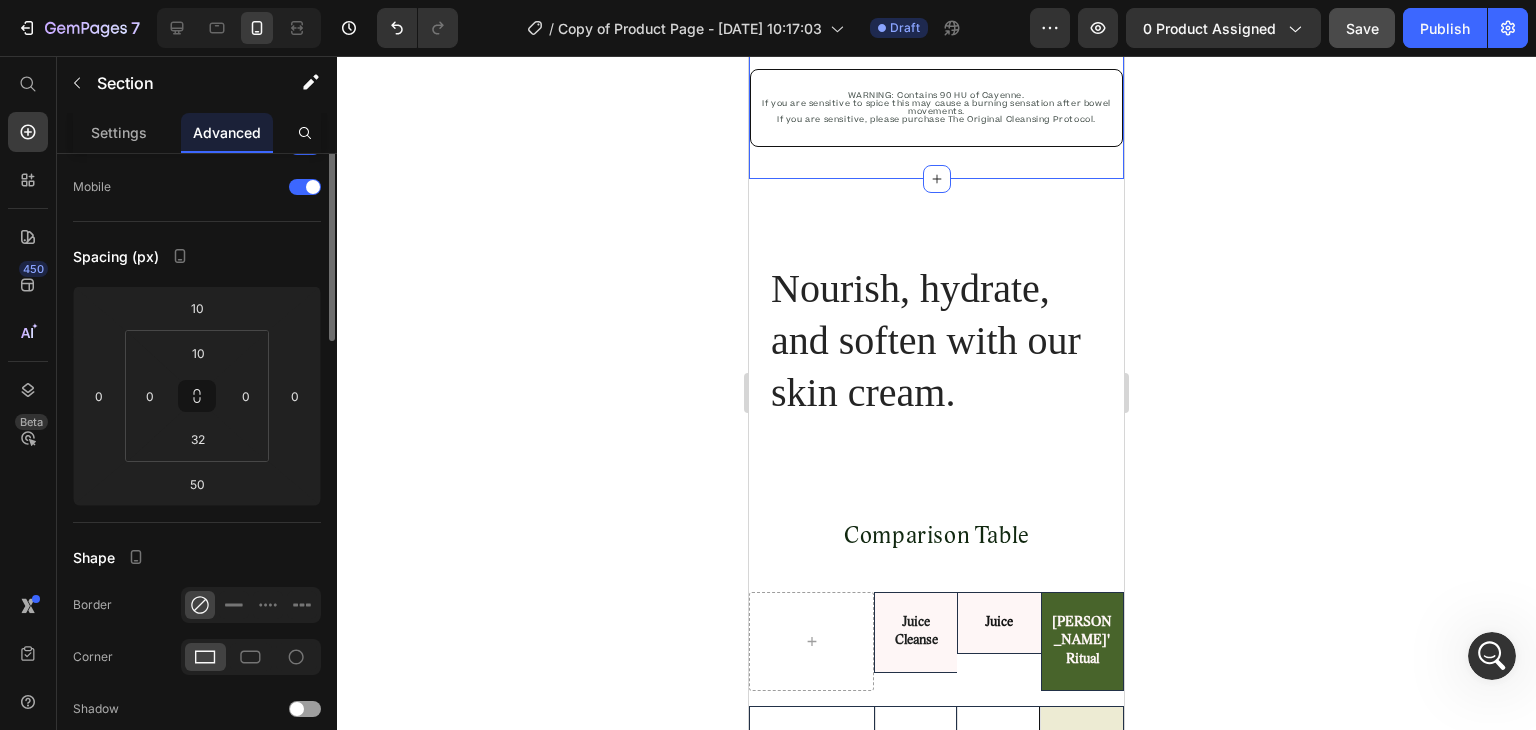 scroll, scrollTop: 0, scrollLeft: 0, axis: both 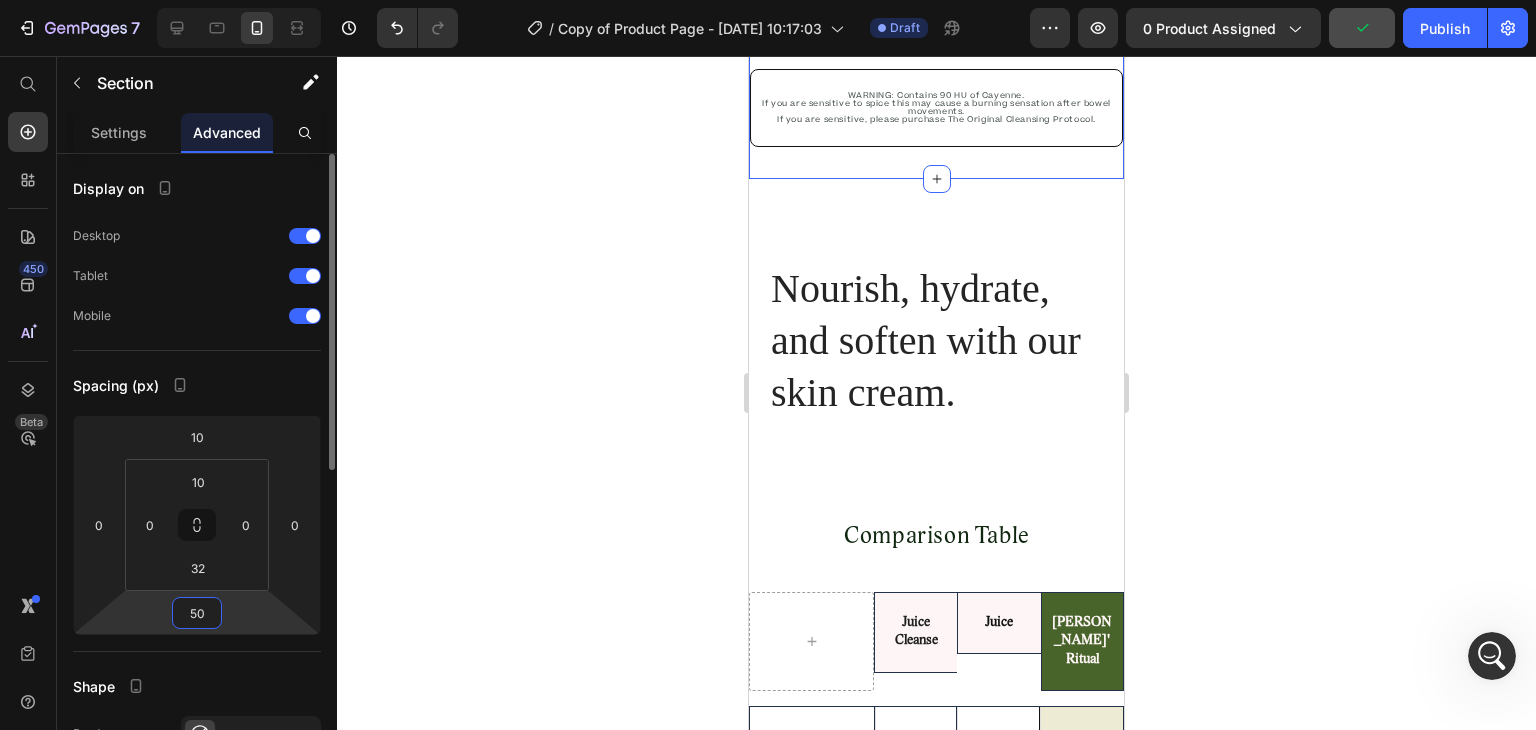 click on "50" at bounding box center [197, 613] 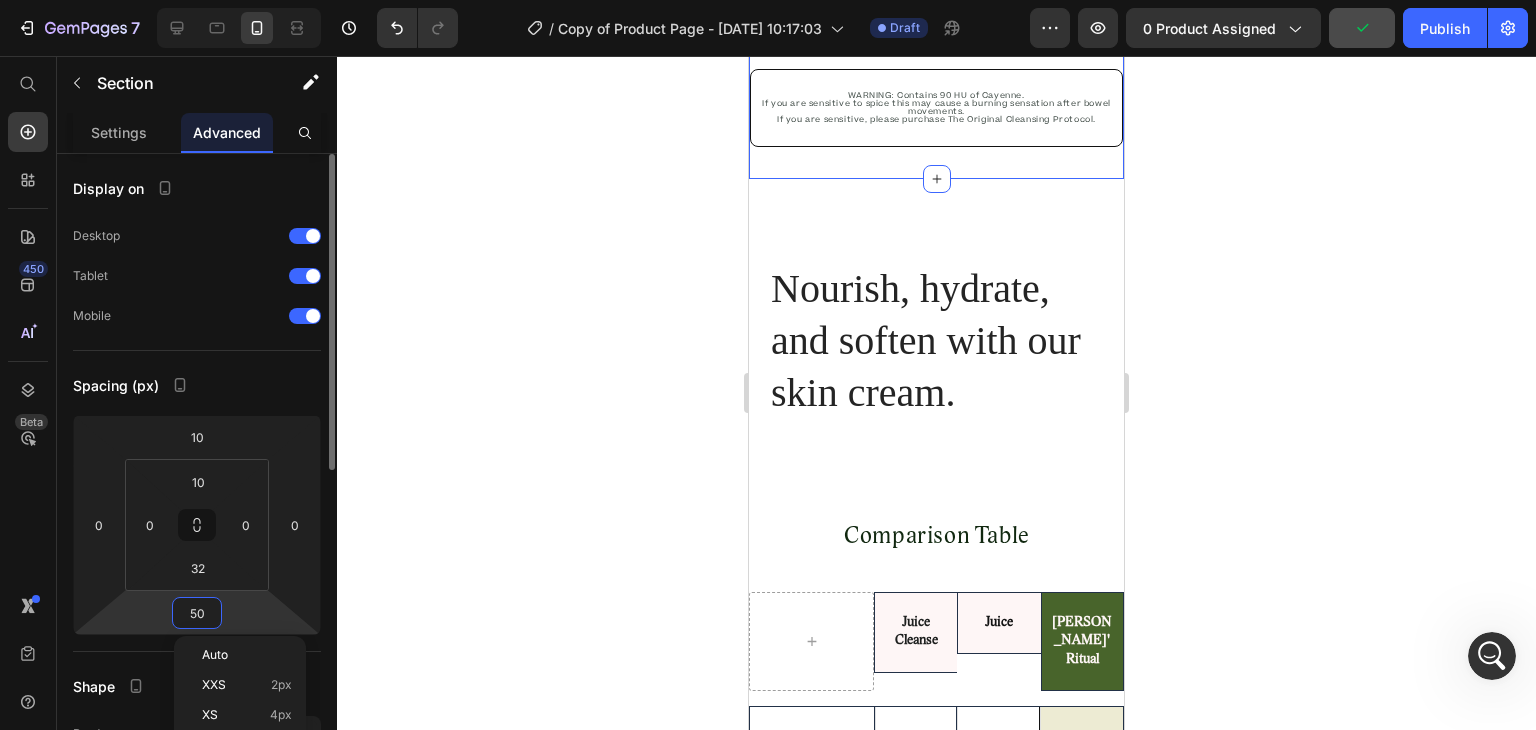 type on "0" 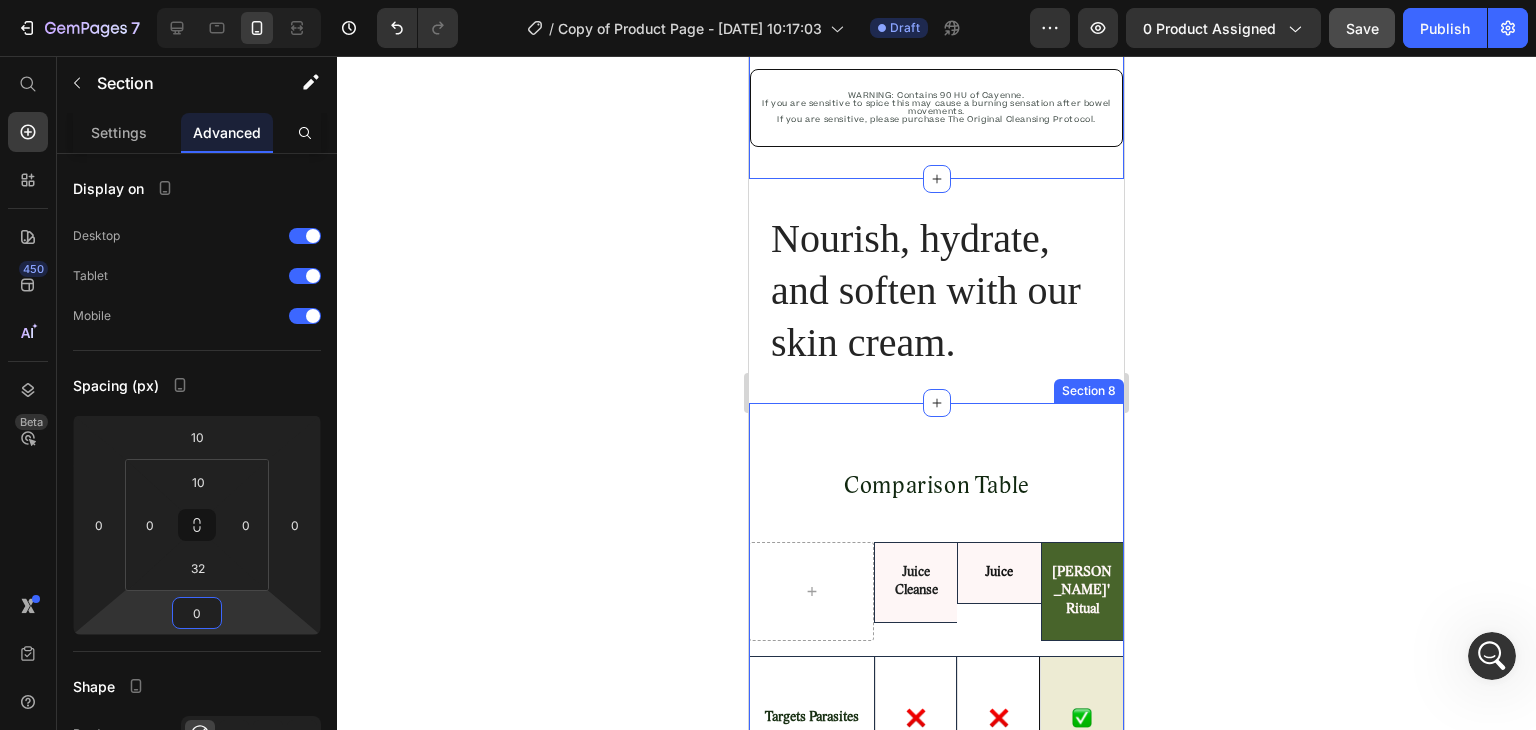 click on "Comparison Table Heading
Juice Cleanse  Text Block Juice Text Block [PERSON_NAME]' Ritual Text Block Row Row Targets Parasites Text Block Image Hero Banner Image Hero Banner Image Hero Banner Row Row Doctor Designed Text Block Image Hero Banner Image Hero Banner Image Hero Banner Row Row Includes Colon Flush Text Block Image Hero Banner Image Hero Banner Image Hero Banner Row Row Live Protocol Support Text Block Image Hero Banner Image Hero Banner Image Hero Banner Row Row 6-Month Cost Text Block $900+ Text Block Hero Banner $700+ Text Block Hero Banner $159/mo Text Block Hero Banner Row Row Row Section 8" at bounding box center [936, 928] 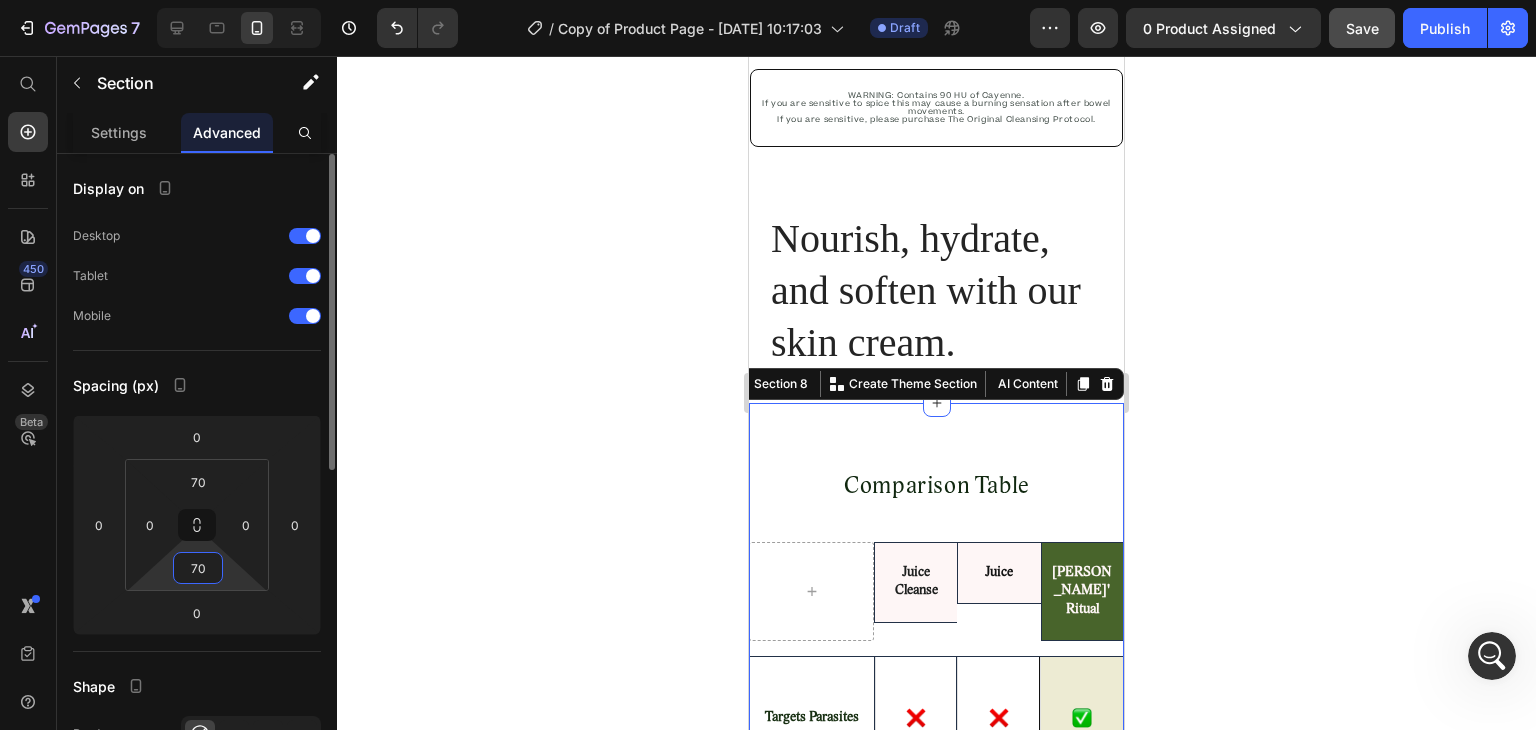 click on "70" at bounding box center [198, 568] 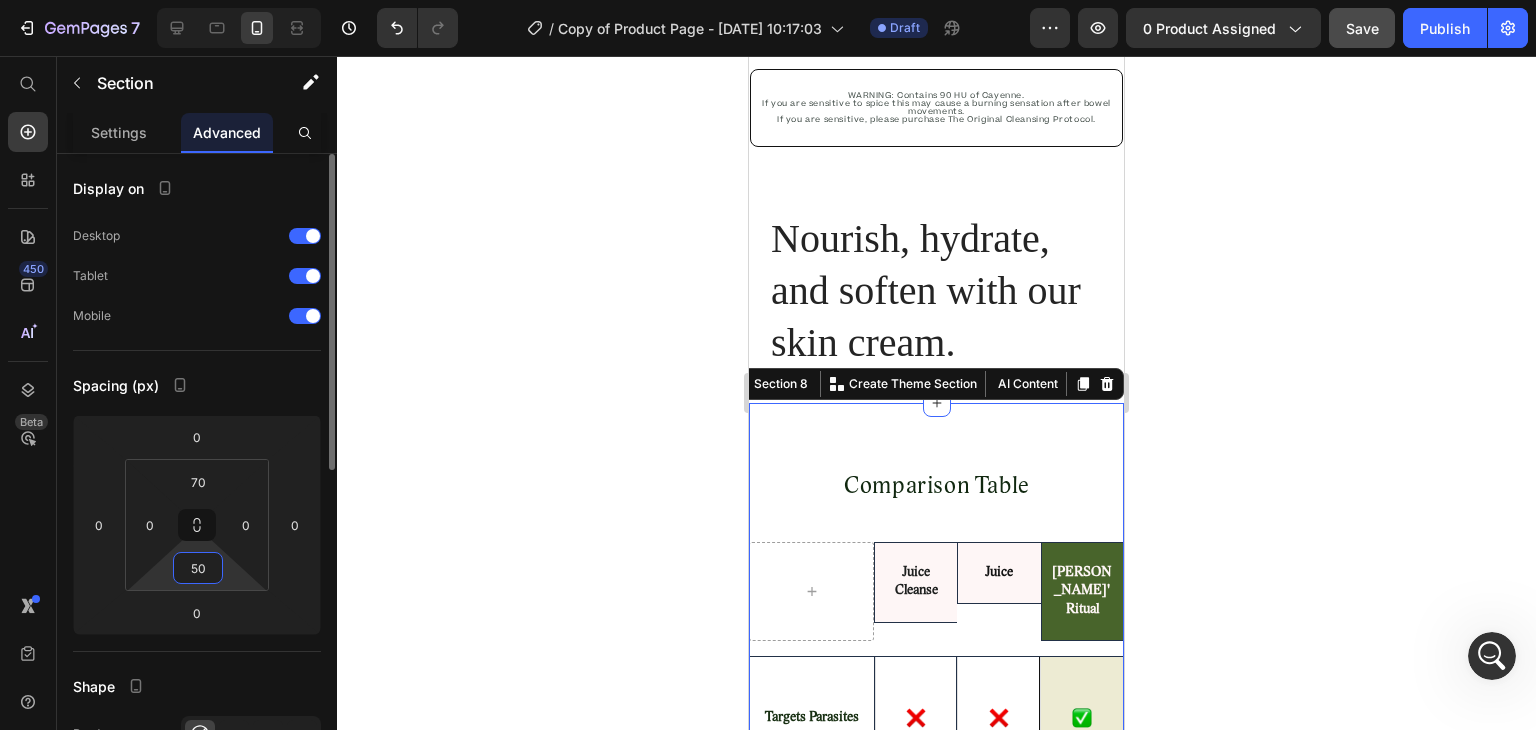 type on "50" 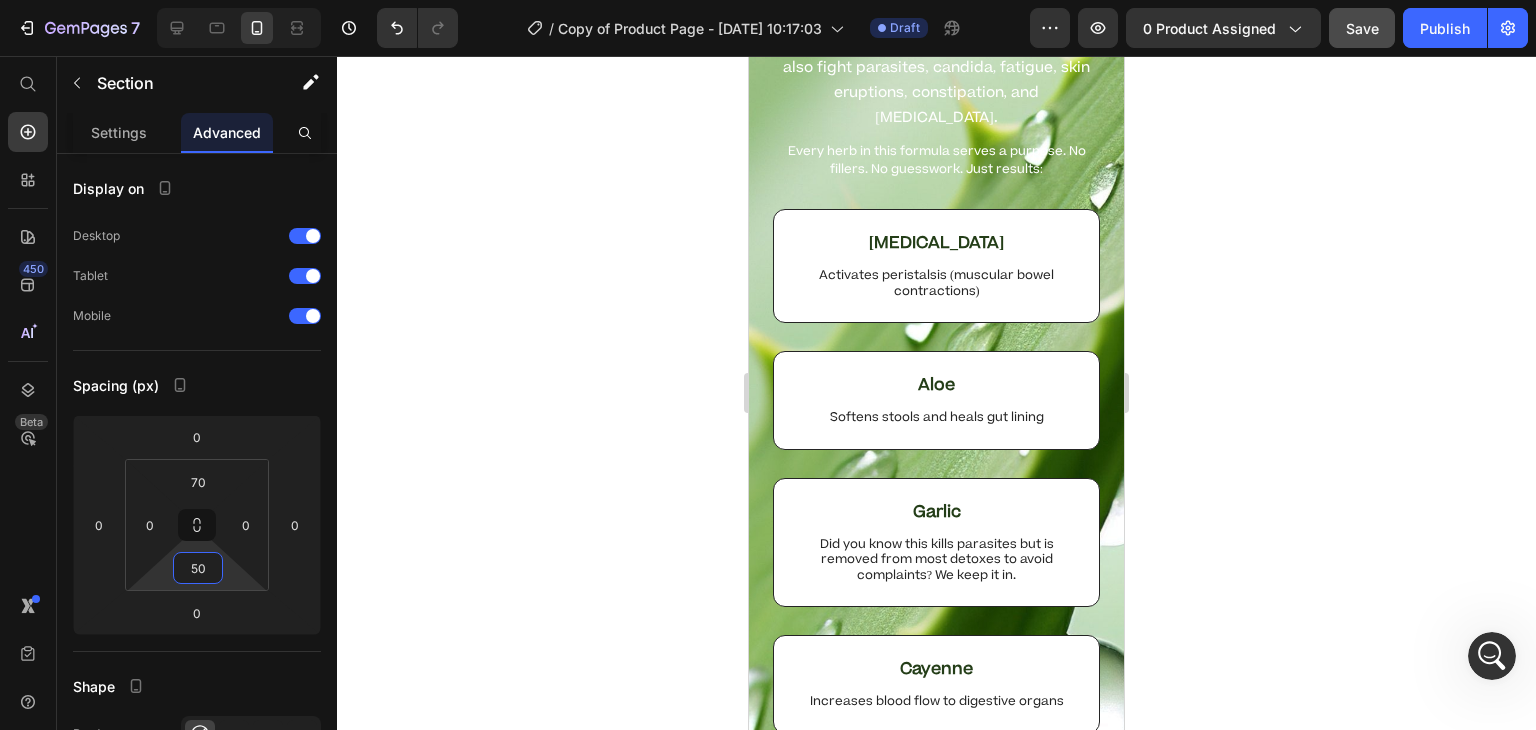 scroll, scrollTop: 3188, scrollLeft: 0, axis: vertical 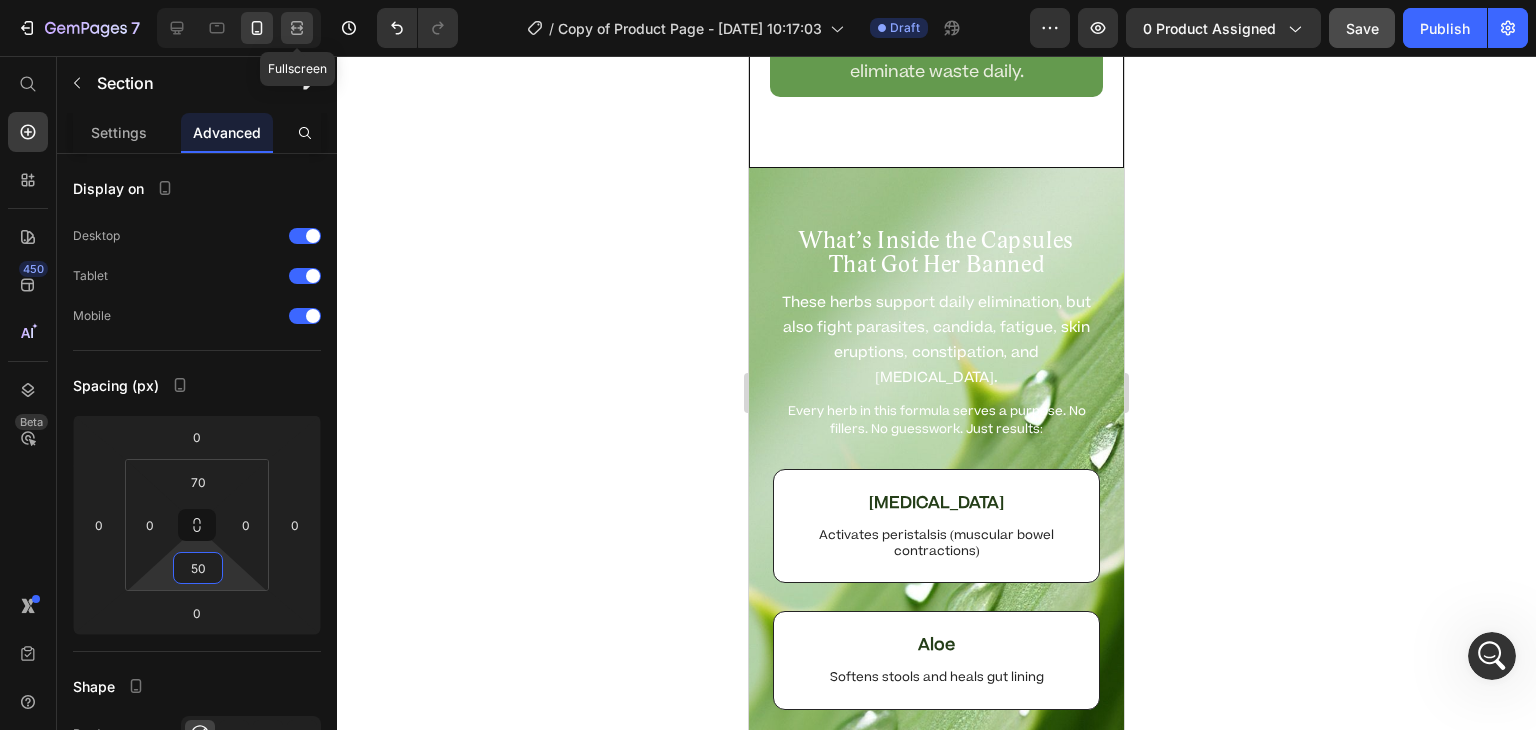 click 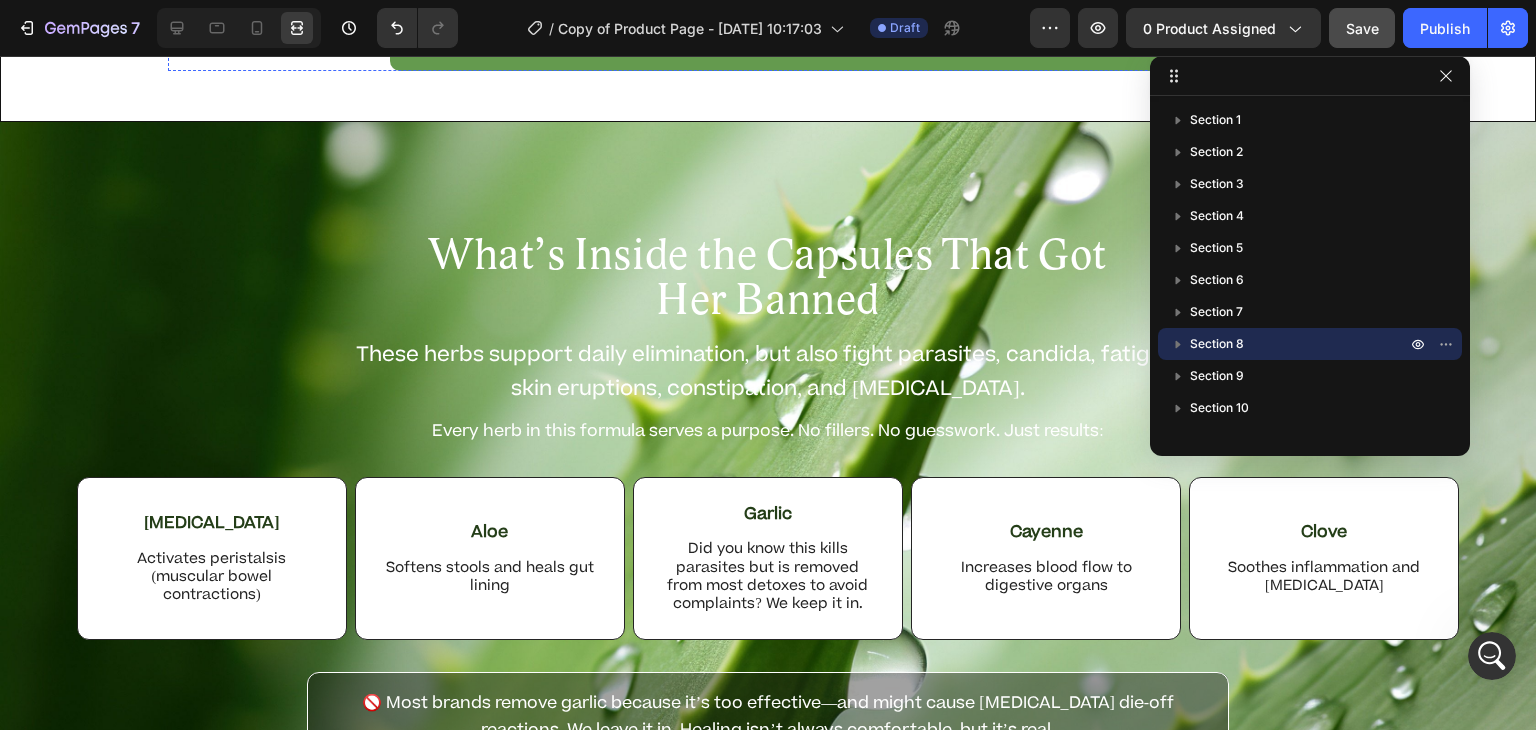 scroll, scrollTop: 1815, scrollLeft: 0, axis: vertical 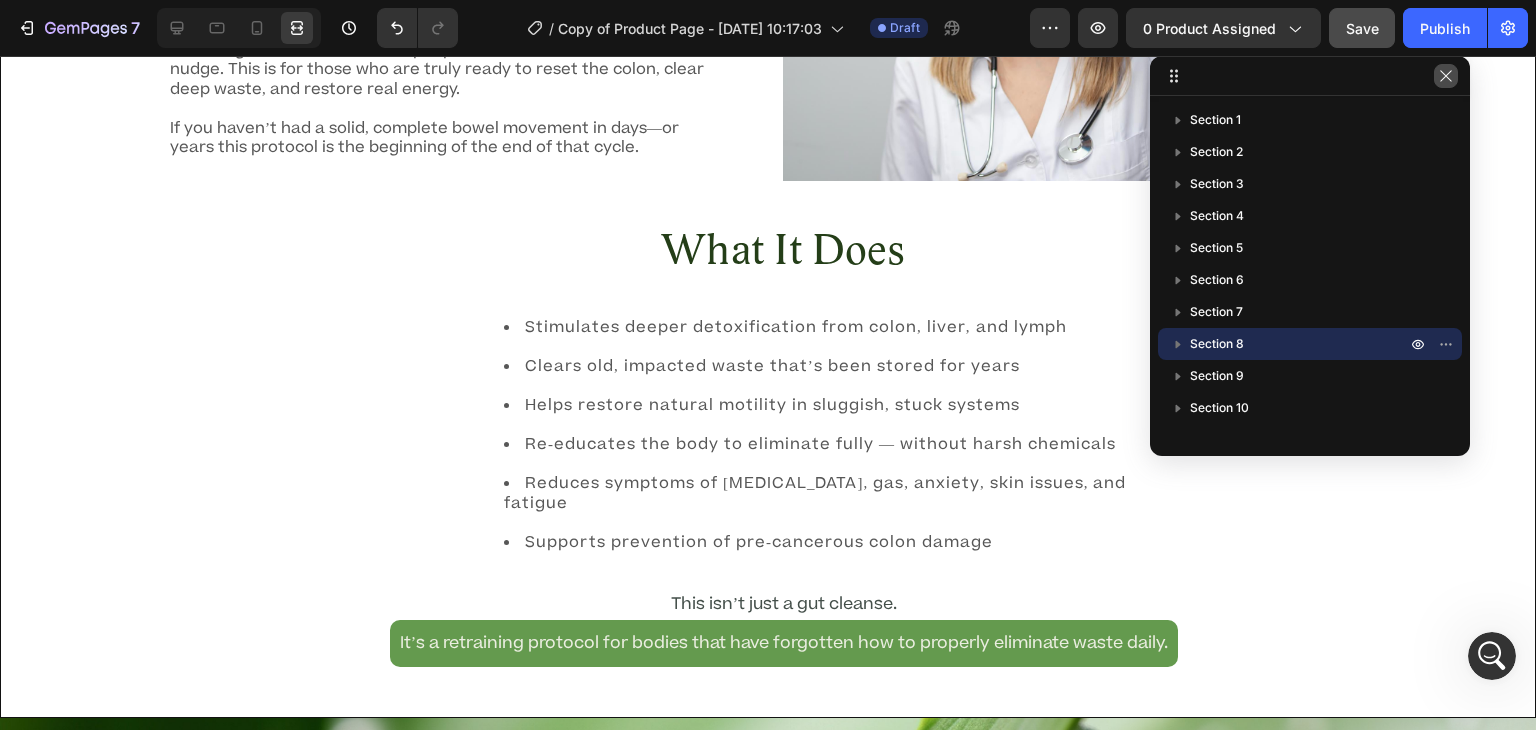 click 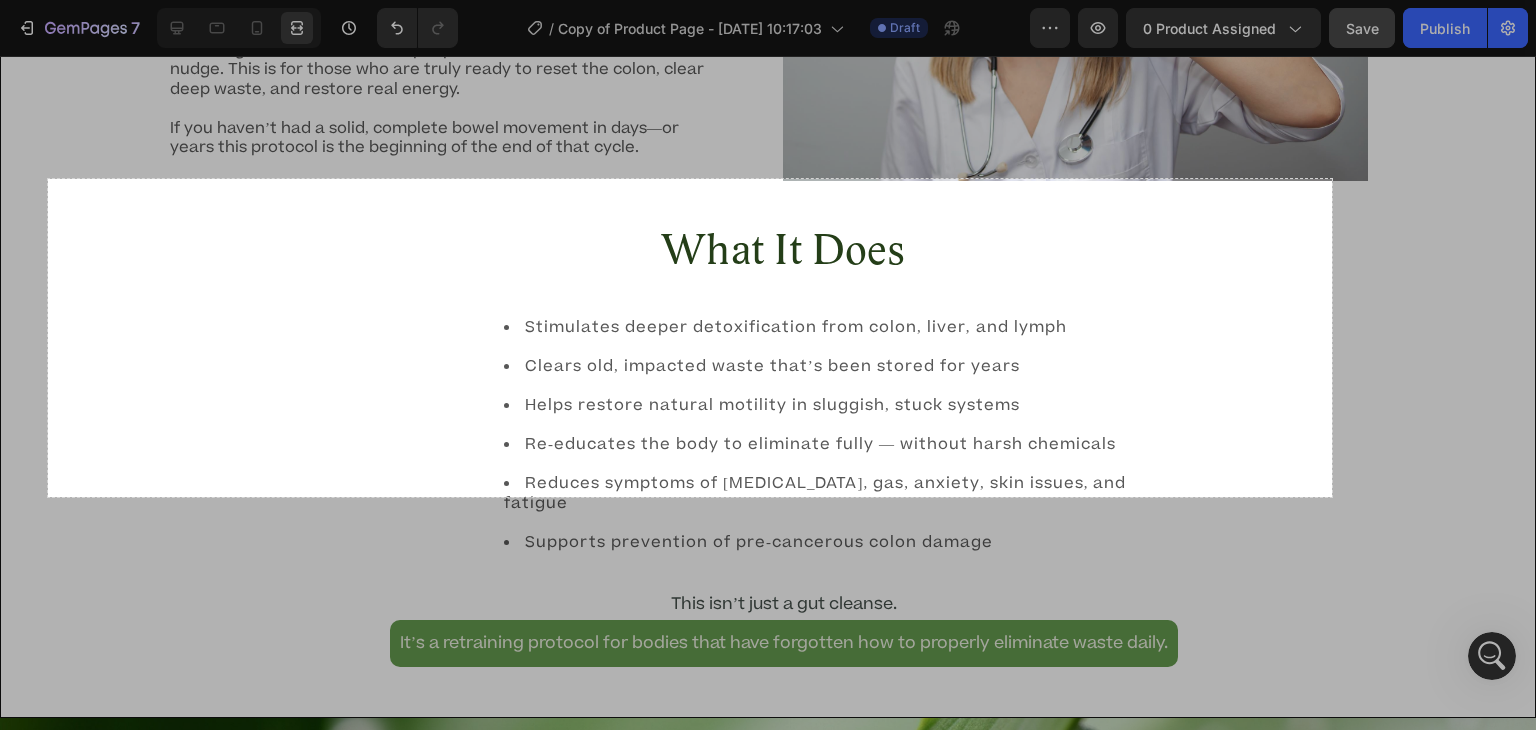 scroll, scrollTop: 0, scrollLeft: 0, axis: both 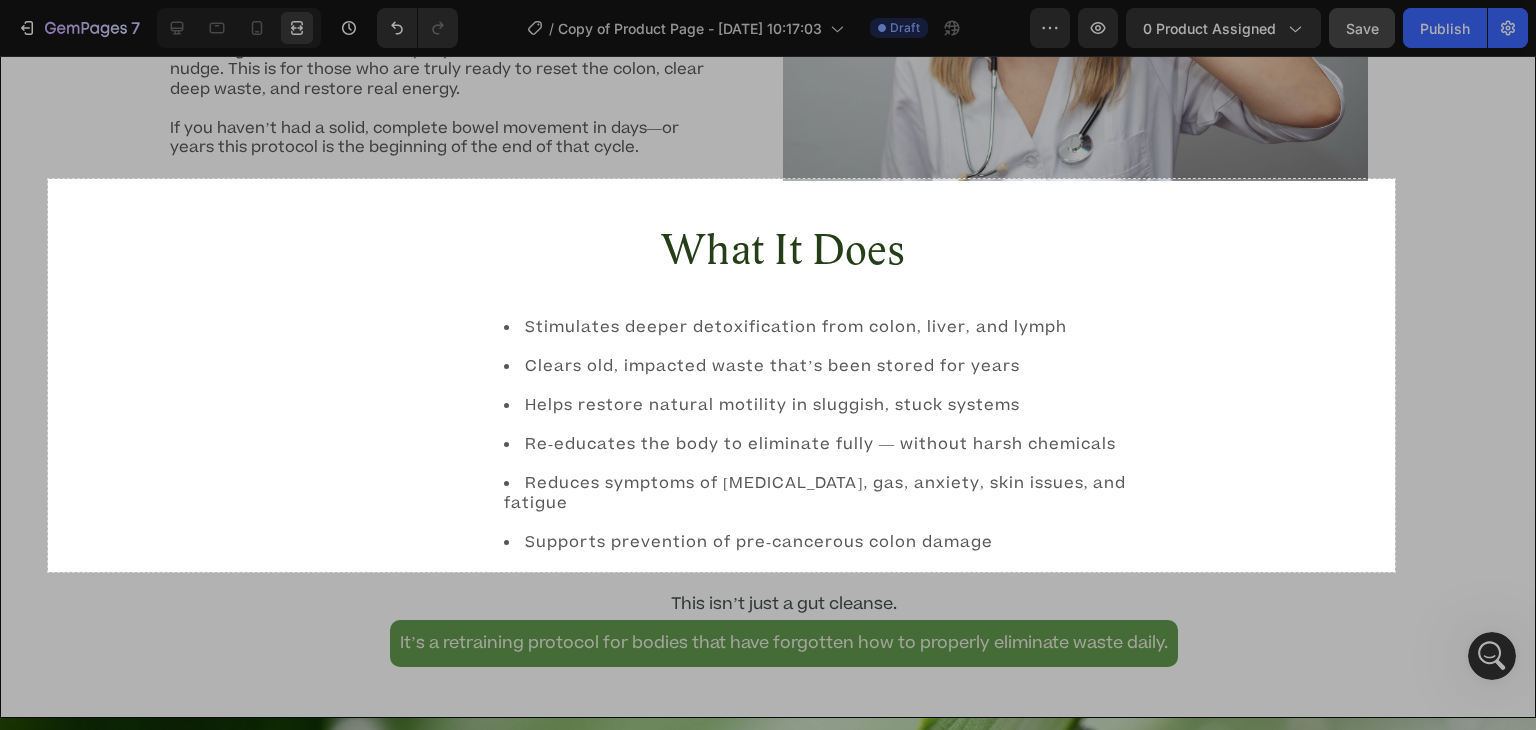 drag, startPoint x: 48, startPoint y: 179, endPoint x: 1395, endPoint y: 571, distance: 1402.8802 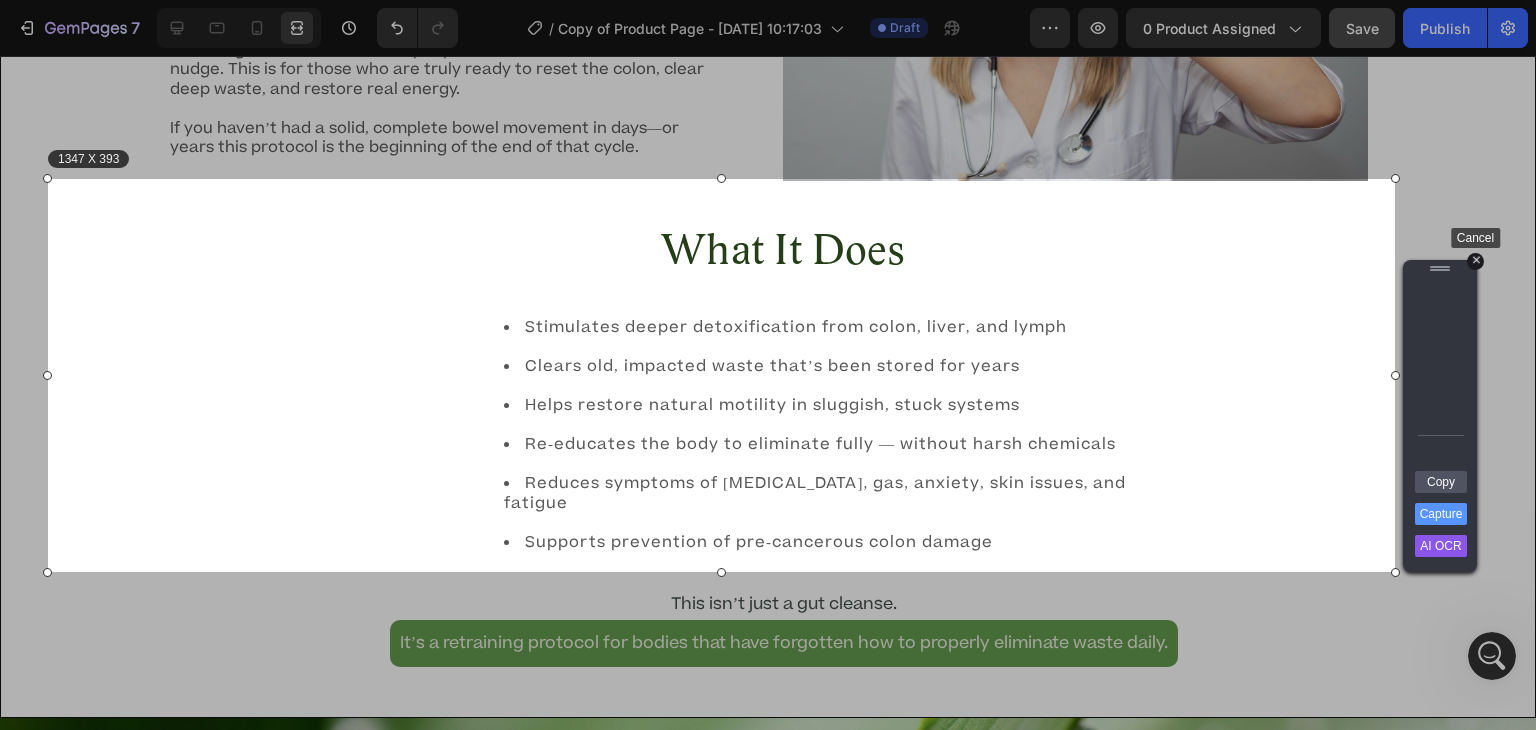 click on "+" at bounding box center (1475, 261) 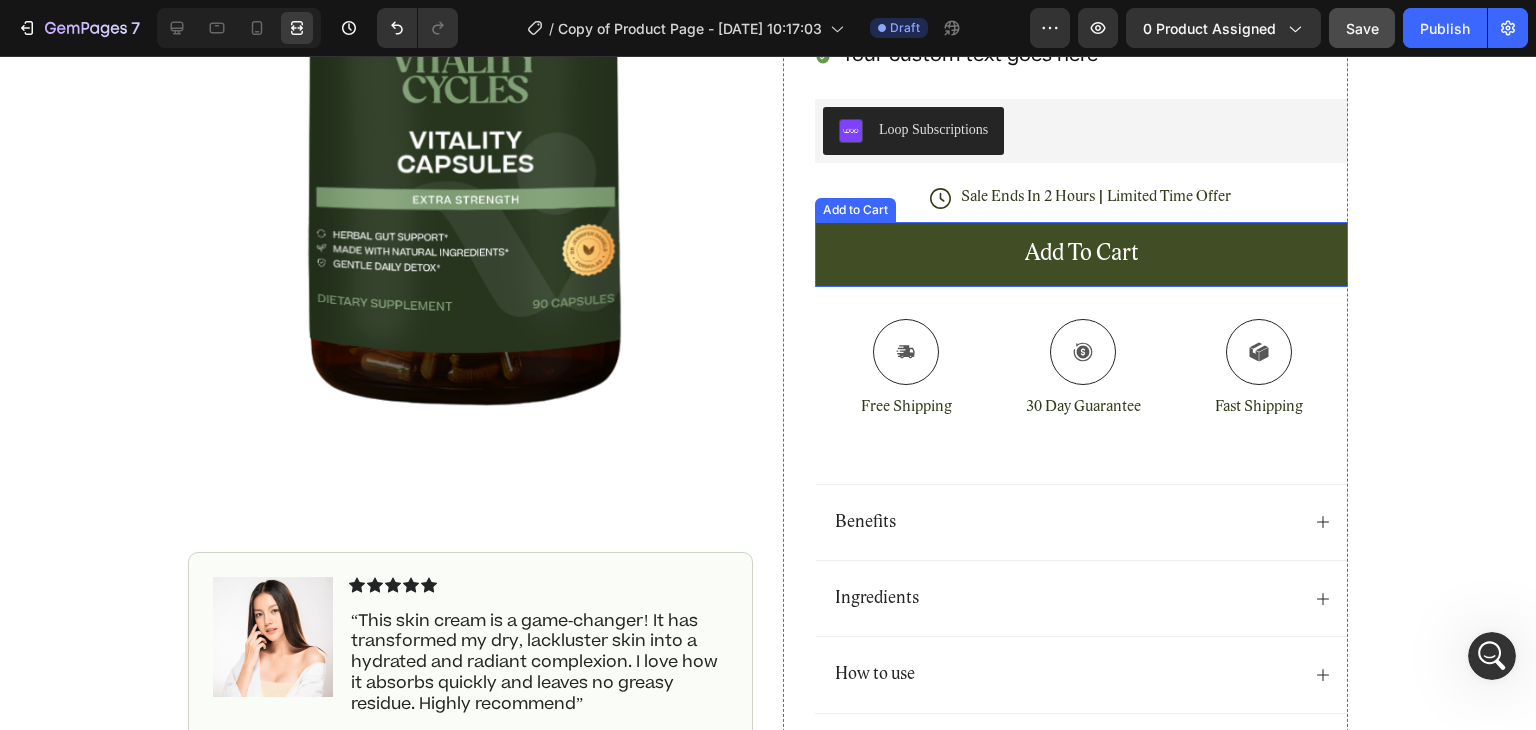 scroll, scrollTop: 548, scrollLeft: 0, axis: vertical 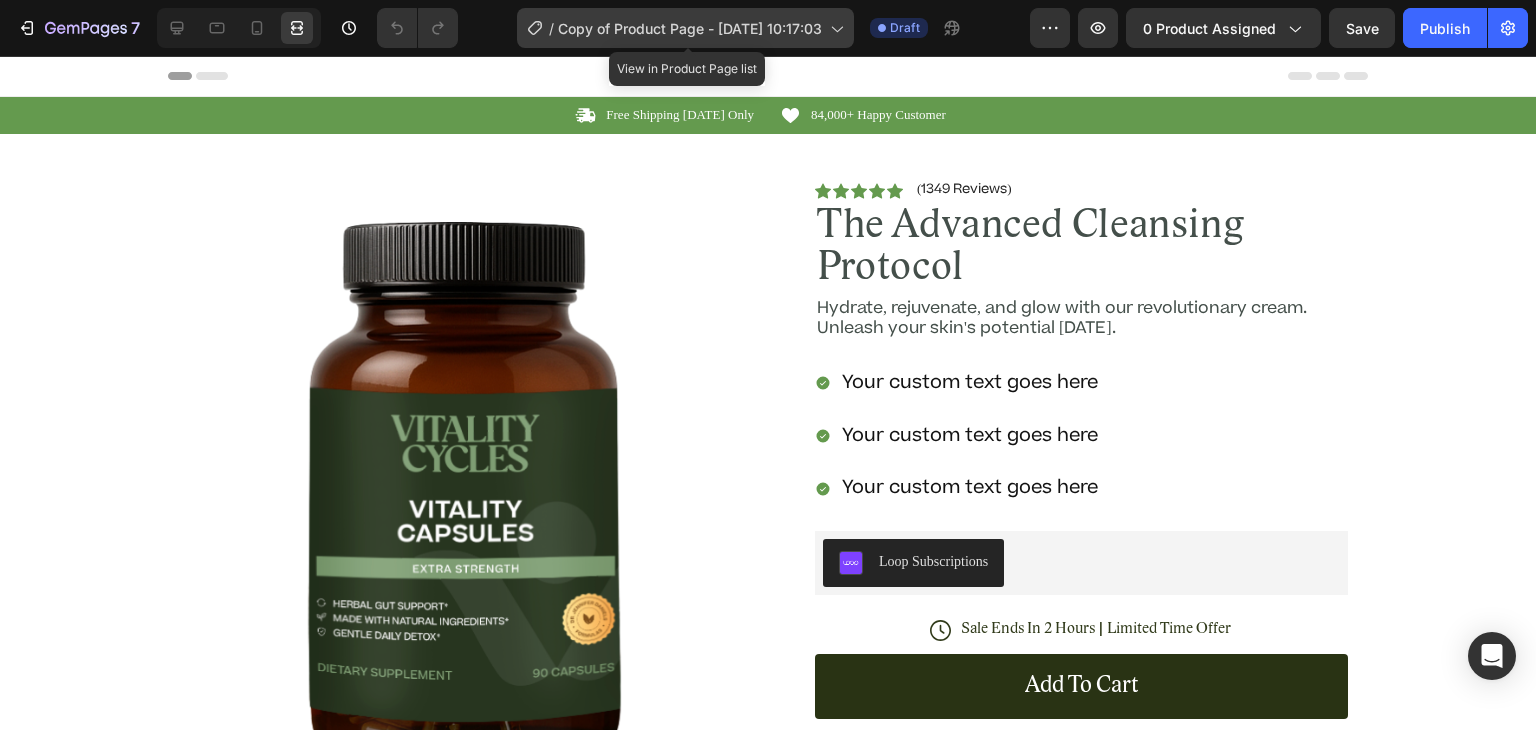 click 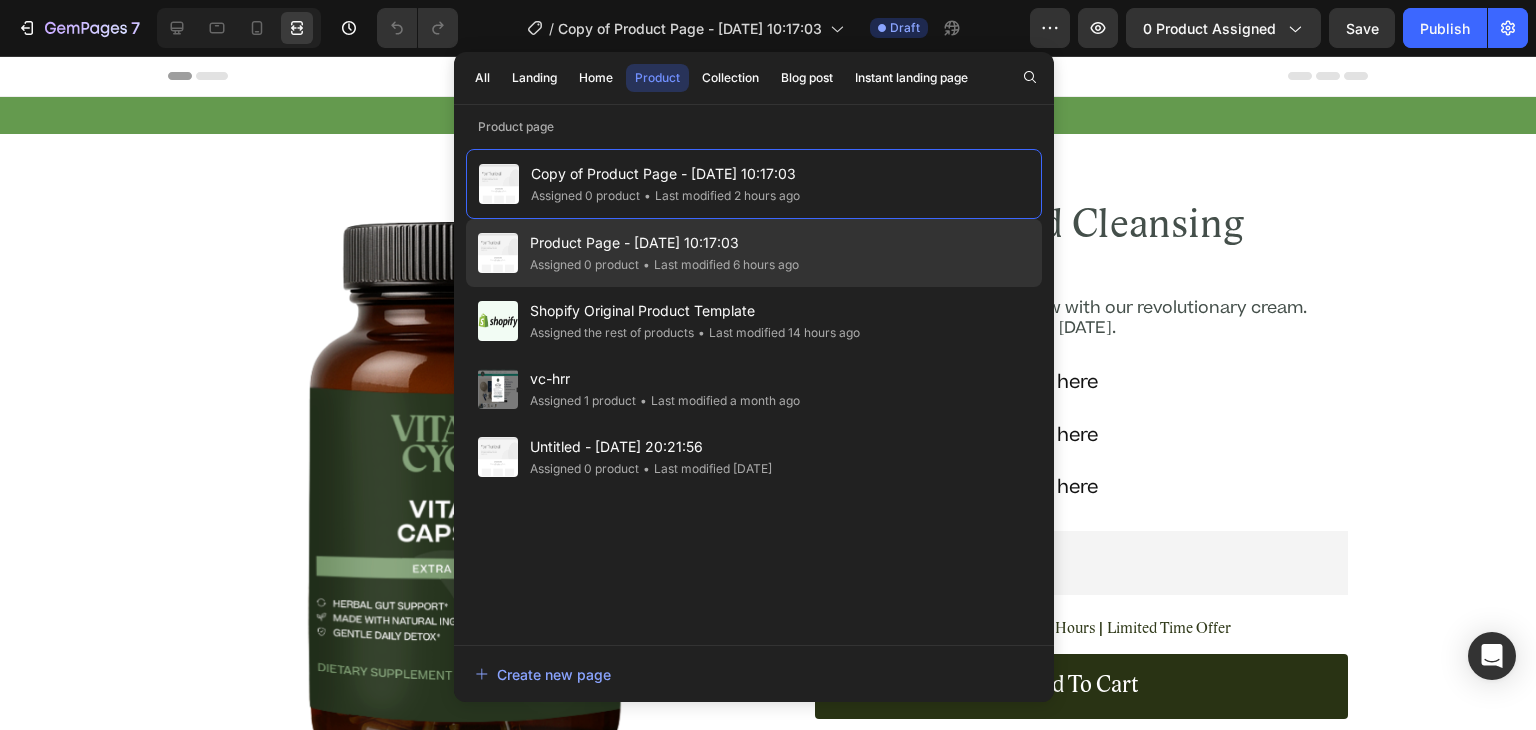 click on "Assigned 0 product" 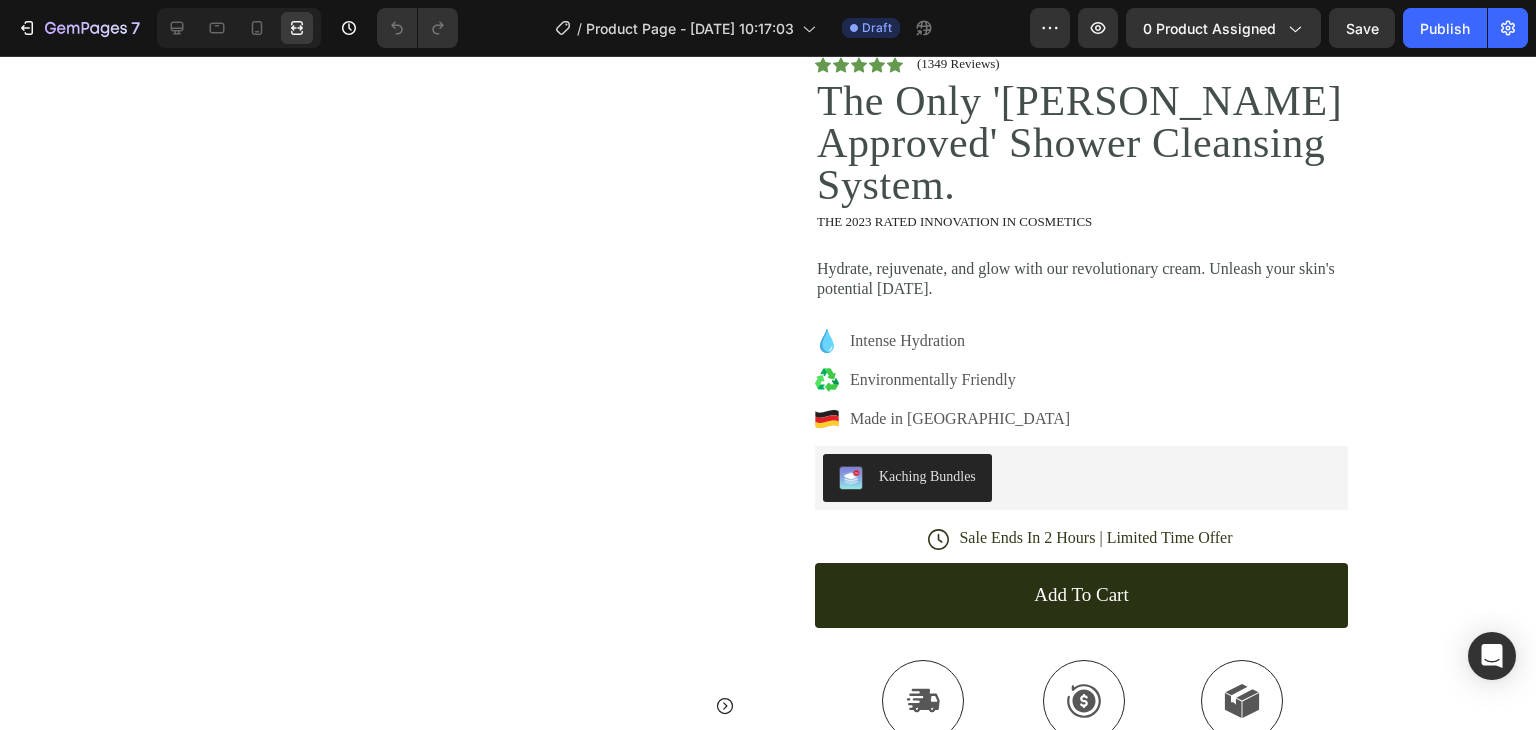 scroll, scrollTop: 0, scrollLeft: 0, axis: both 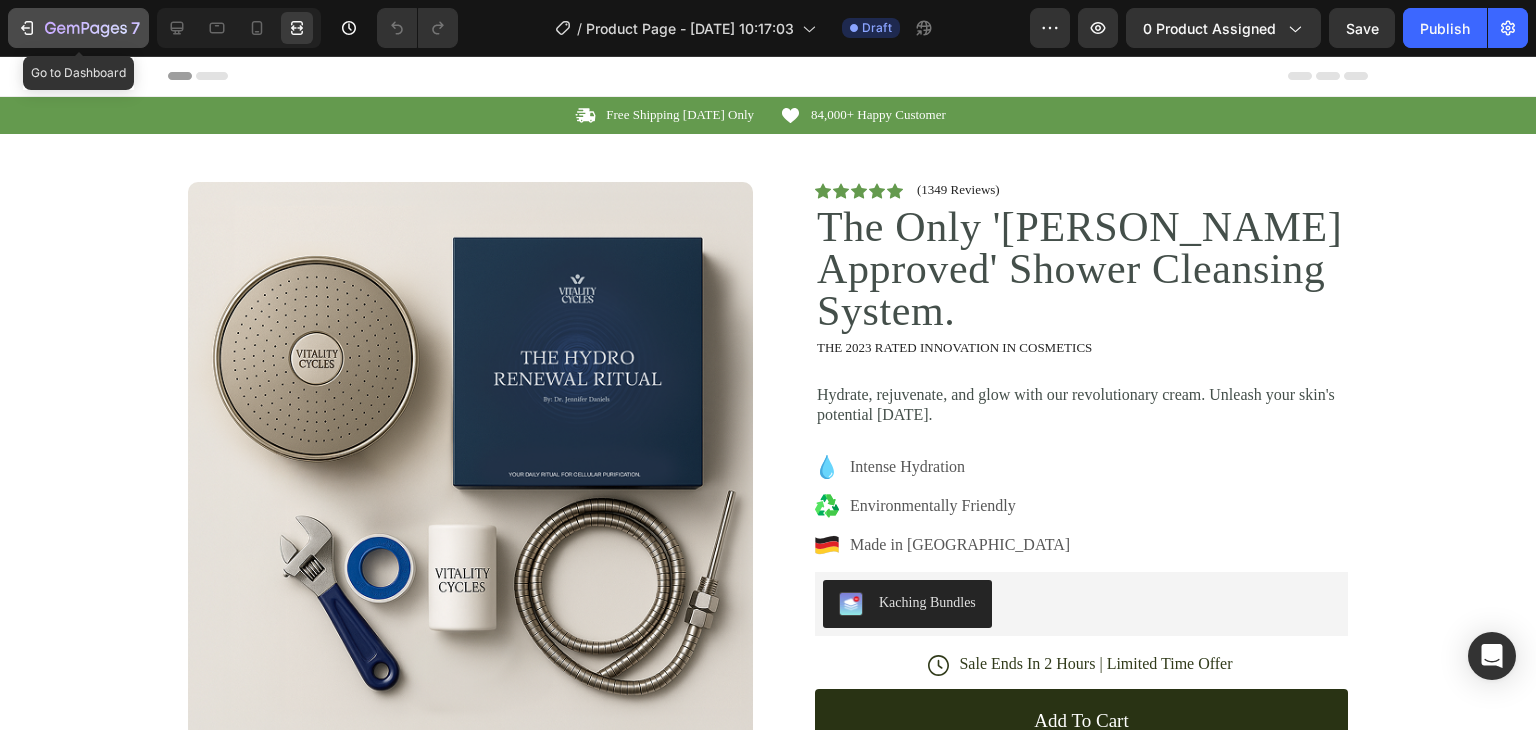 click 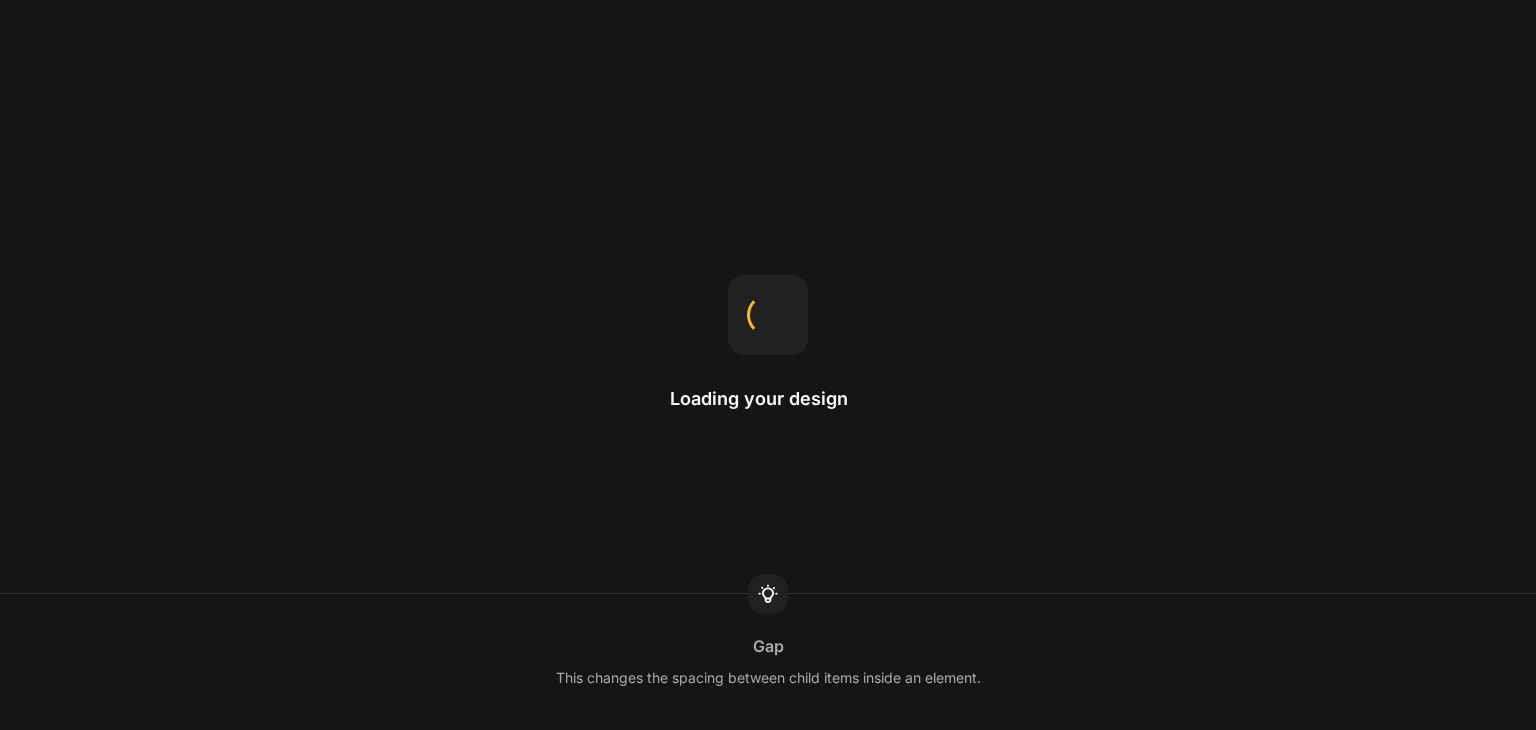 scroll, scrollTop: 0, scrollLeft: 0, axis: both 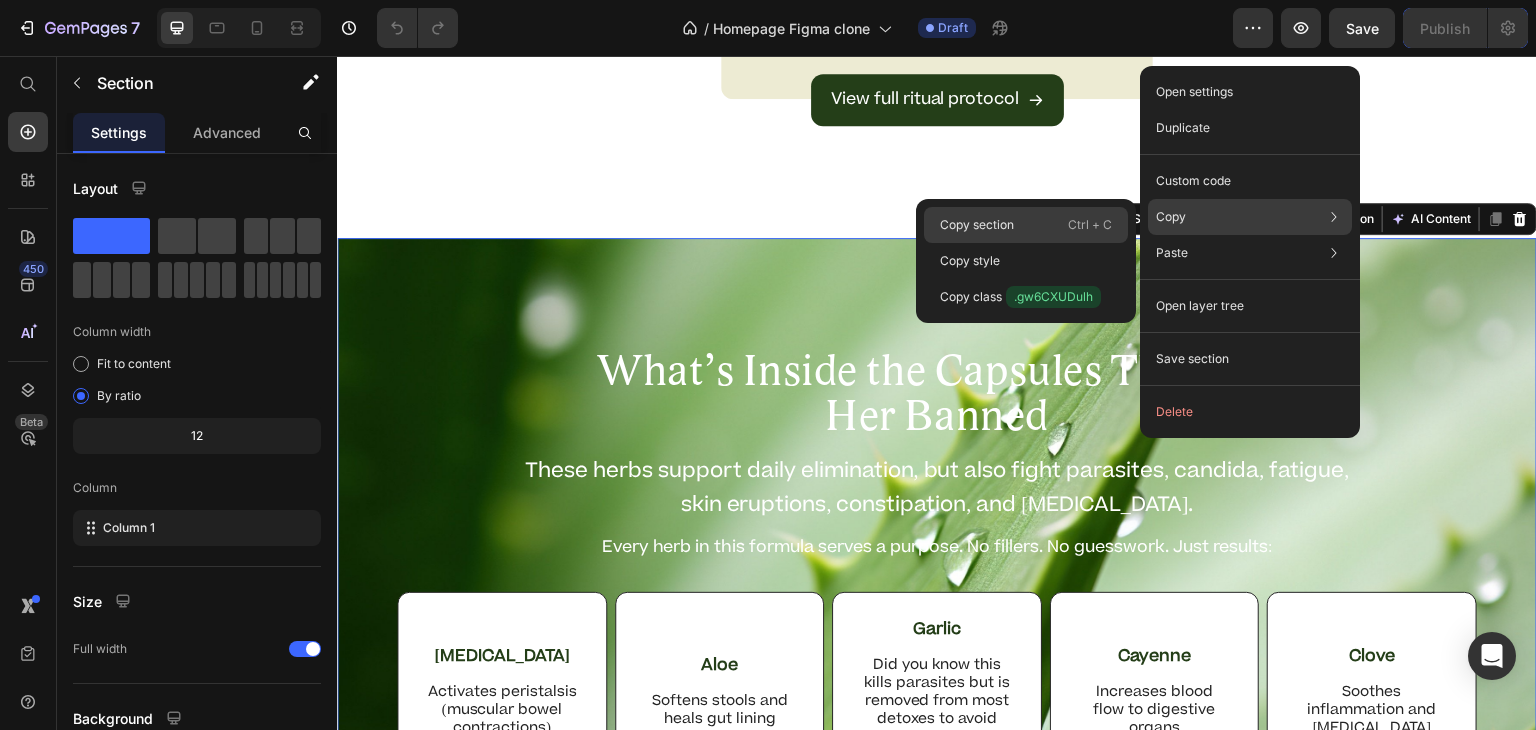 click on "Copy section" at bounding box center [977, 225] 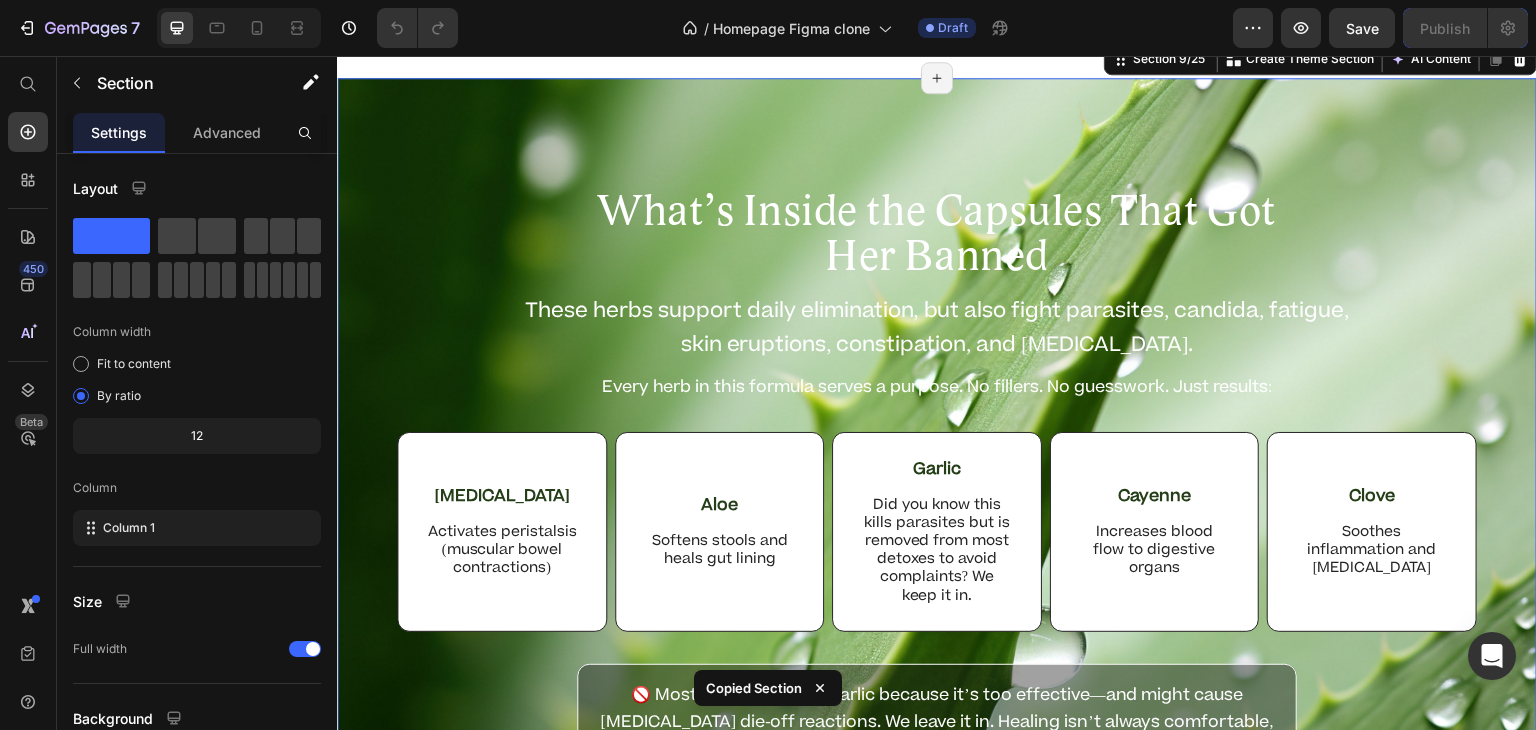 scroll, scrollTop: 3484, scrollLeft: 0, axis: vertical 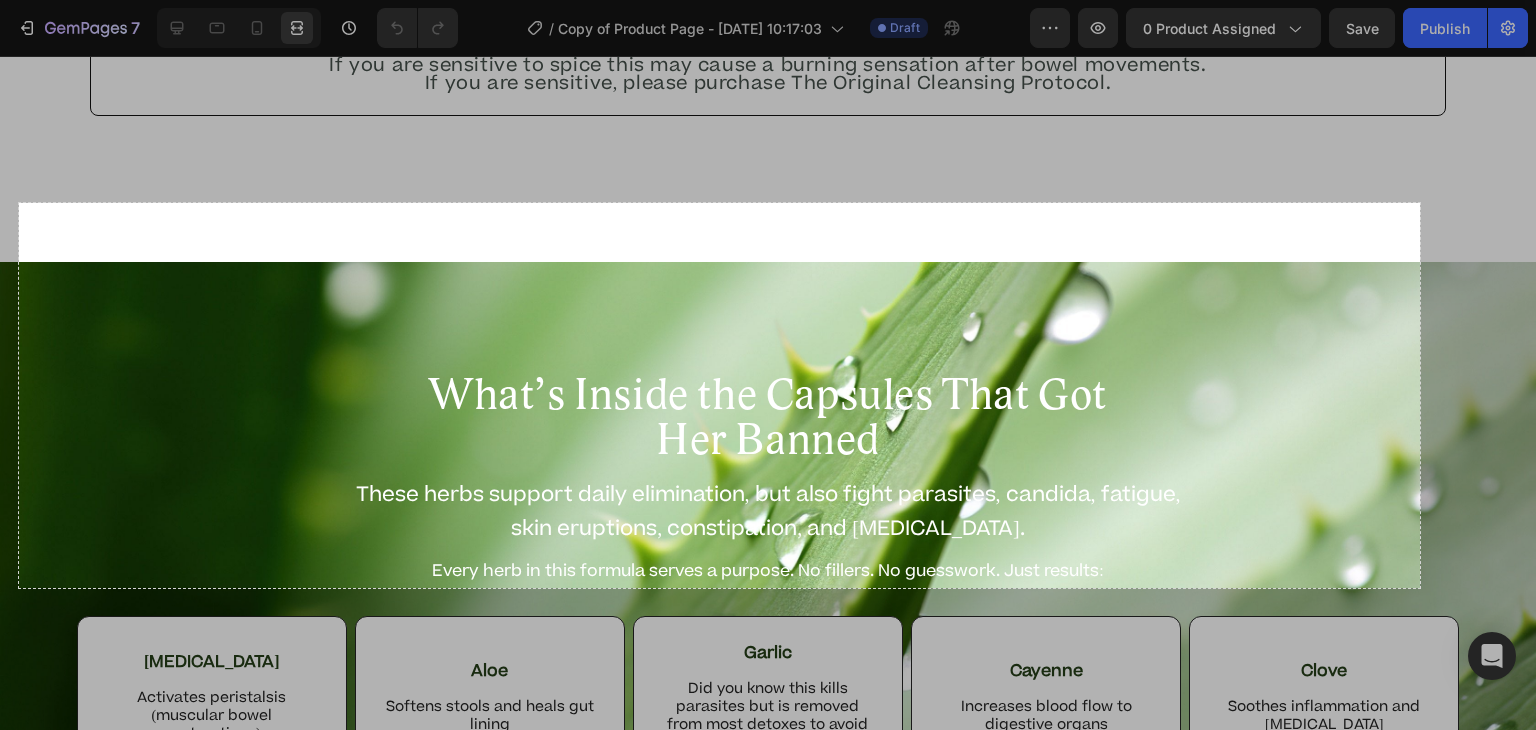 drag, startPoint x: 19, startPoint y: 203, endPoint x: 1420, endPoint y: 587, distance: 1452.6724 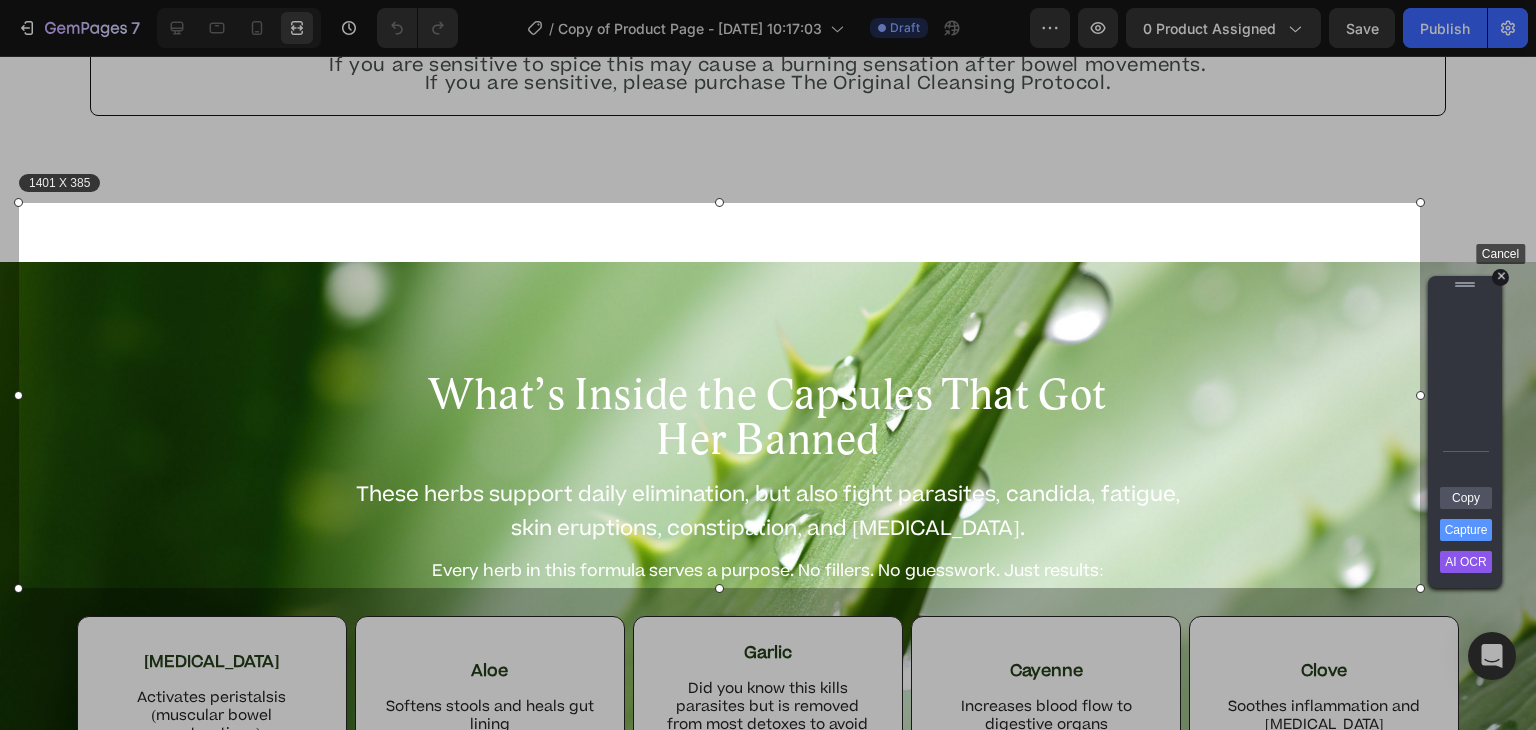 click on "+" at bounding box center [1500, 277] 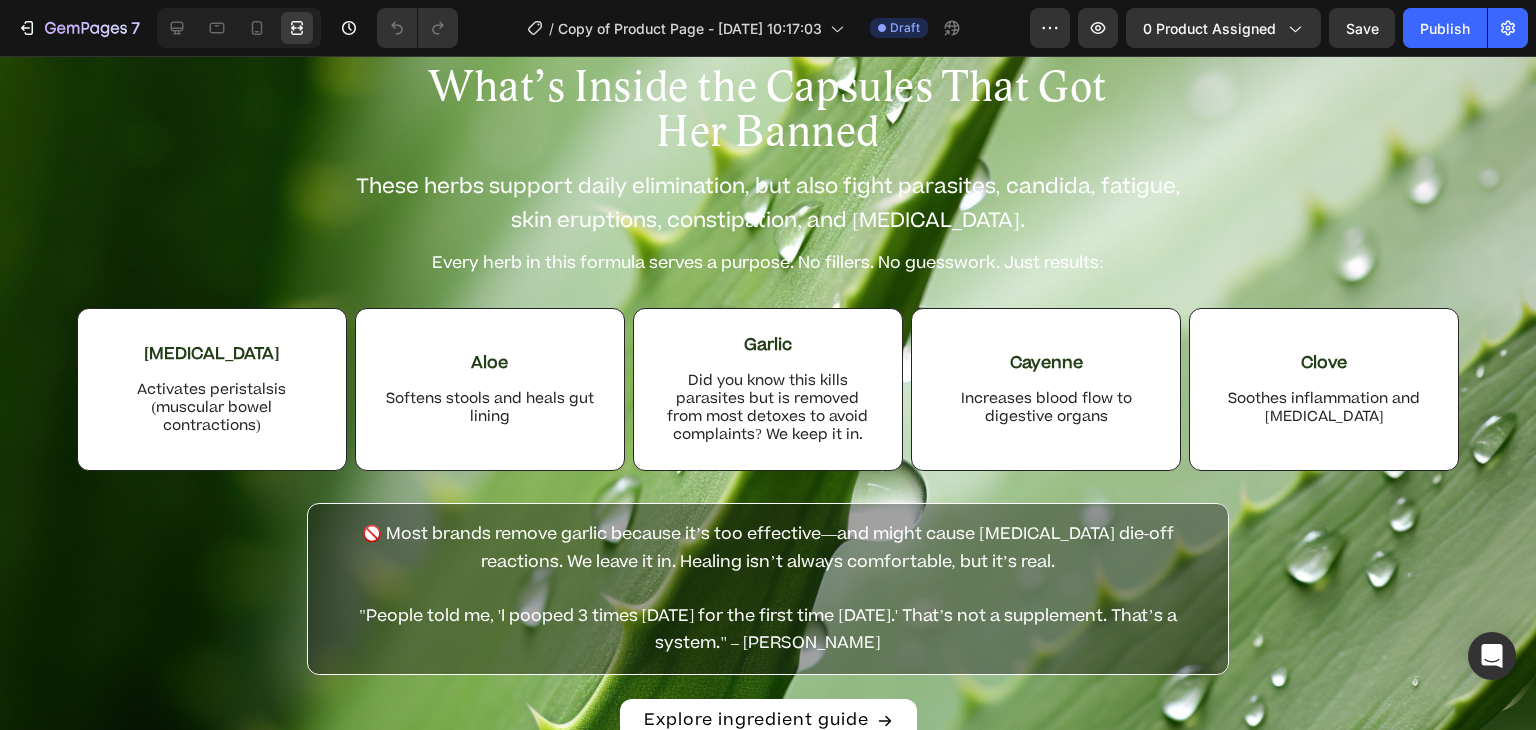 scroll, scrollTop: 6082, scrollLeft: 0, axis: vertical 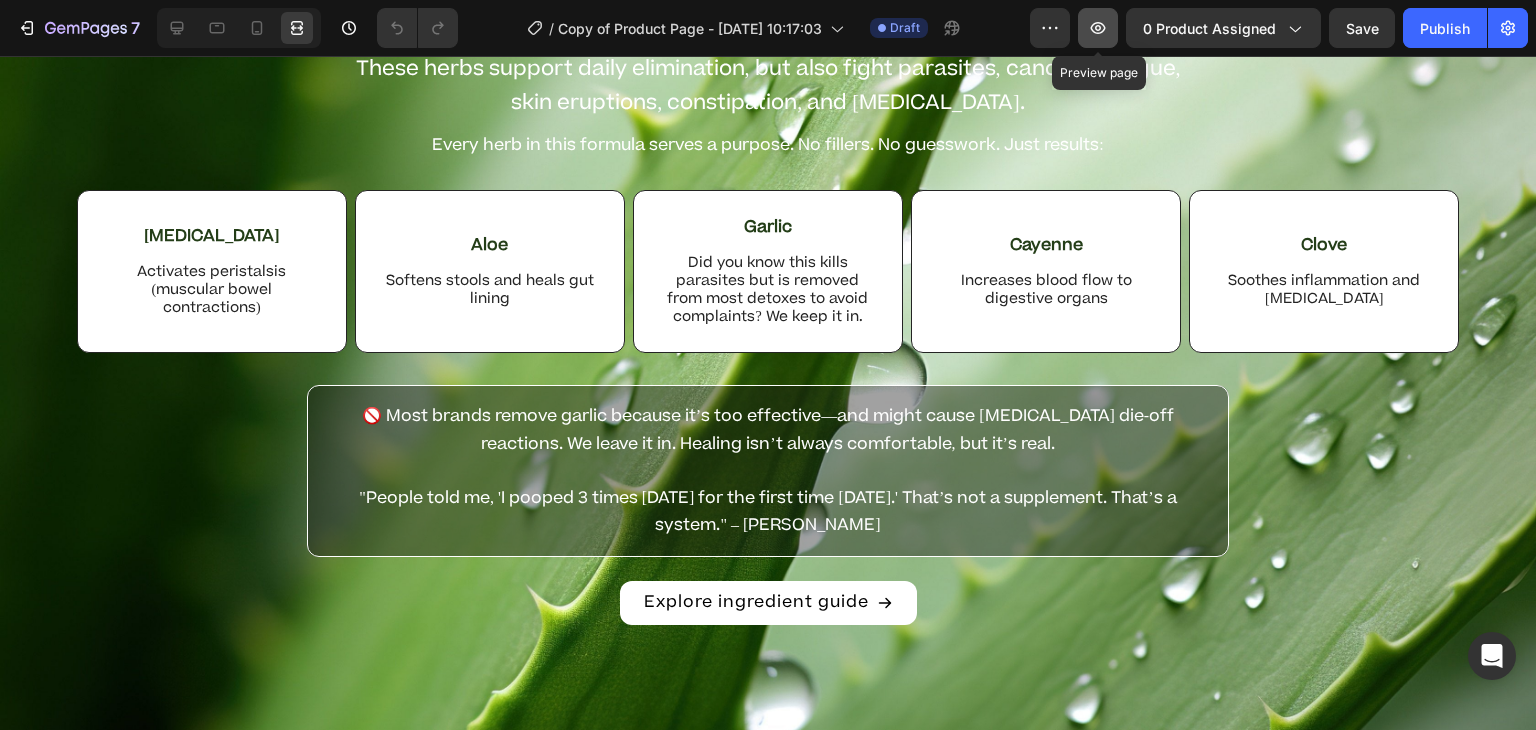 click 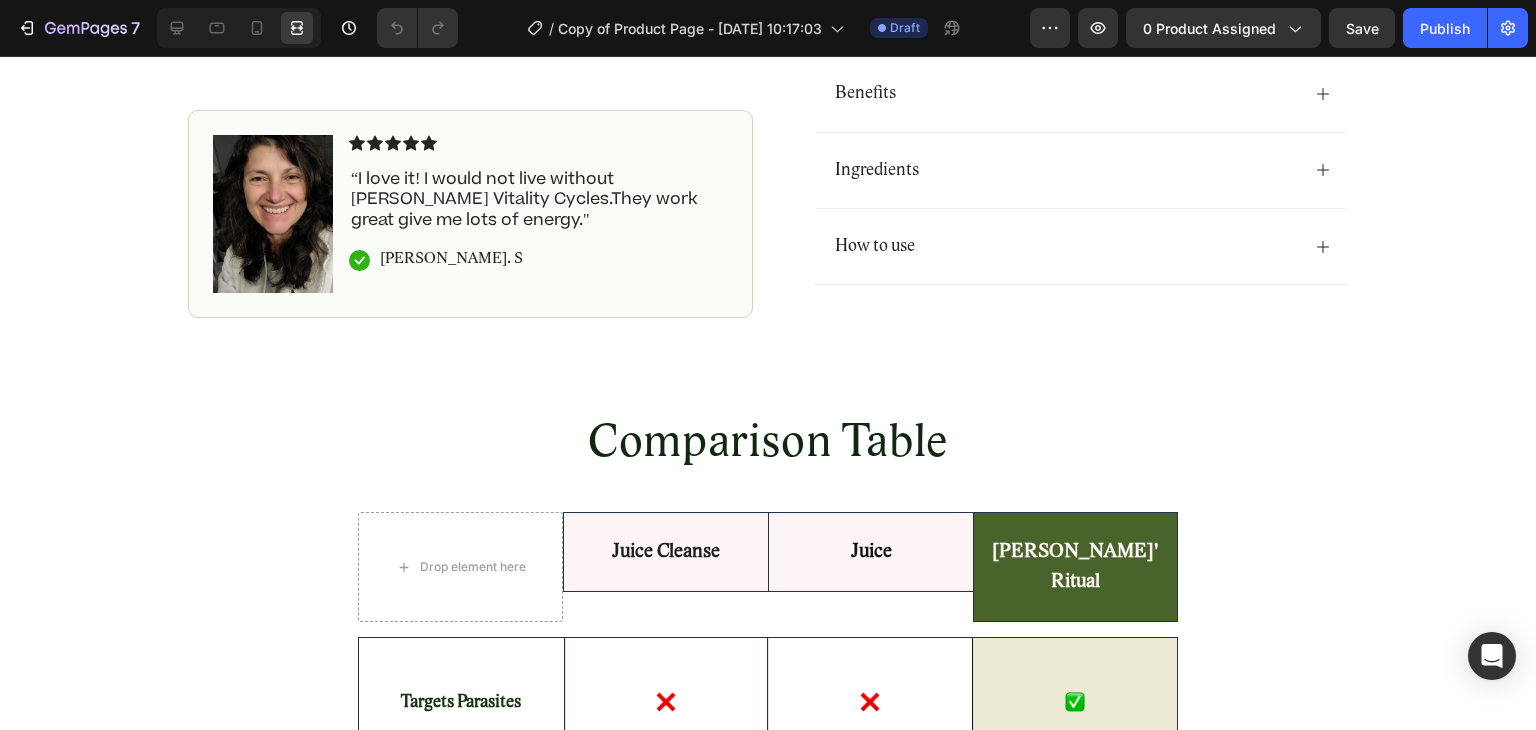scroll, scrollTop: 739, scrollLeft: 0, axis: vertical 